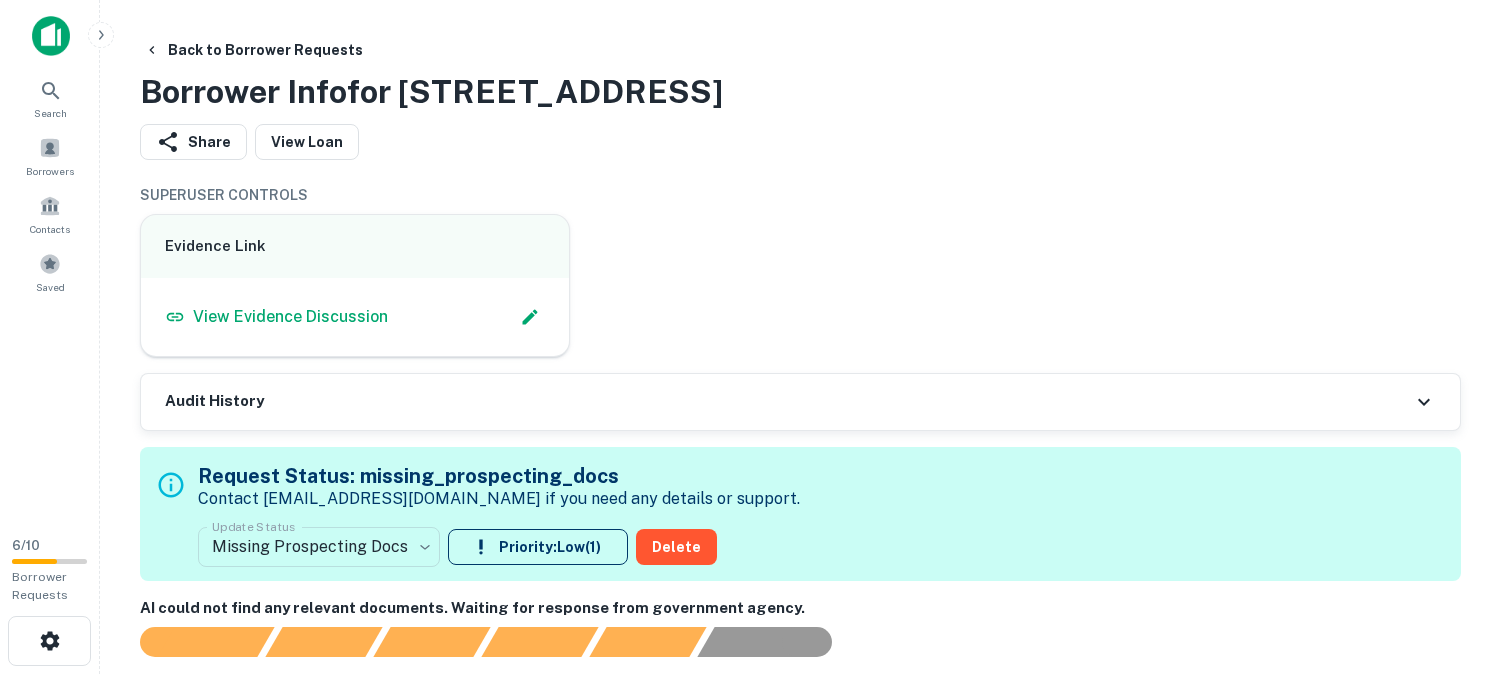scroll, scrollTop: 333, scrollLeft: 0, axis: vertical 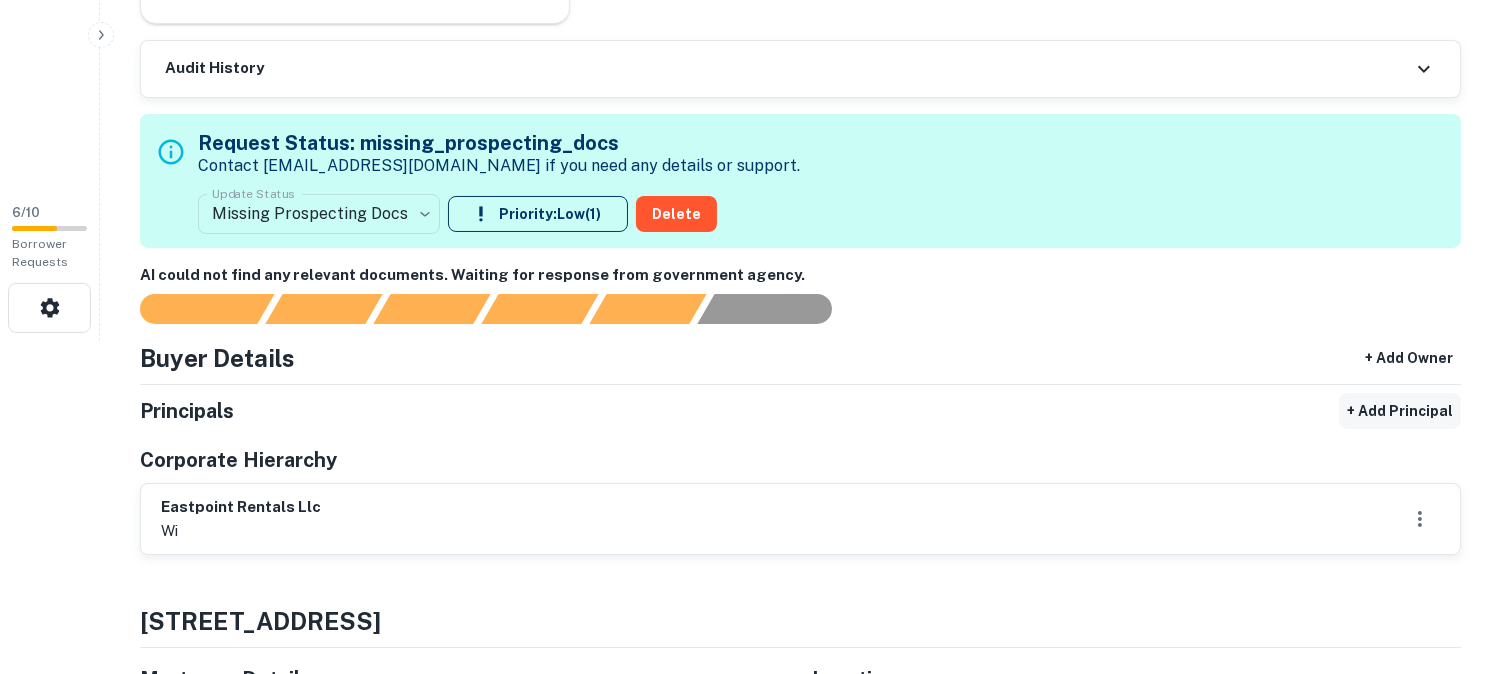 click on "+ Add Principal" at bounding box center [1400, 411] 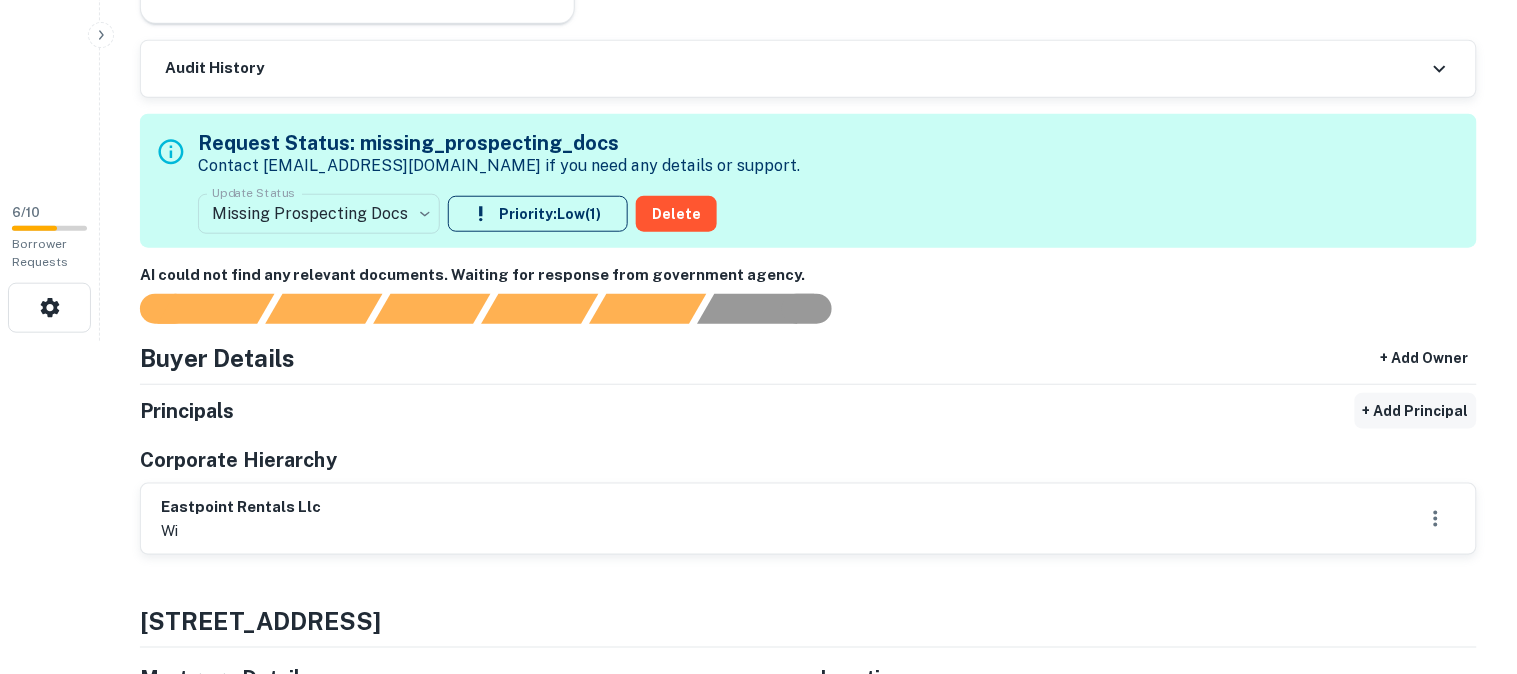 select on "**" 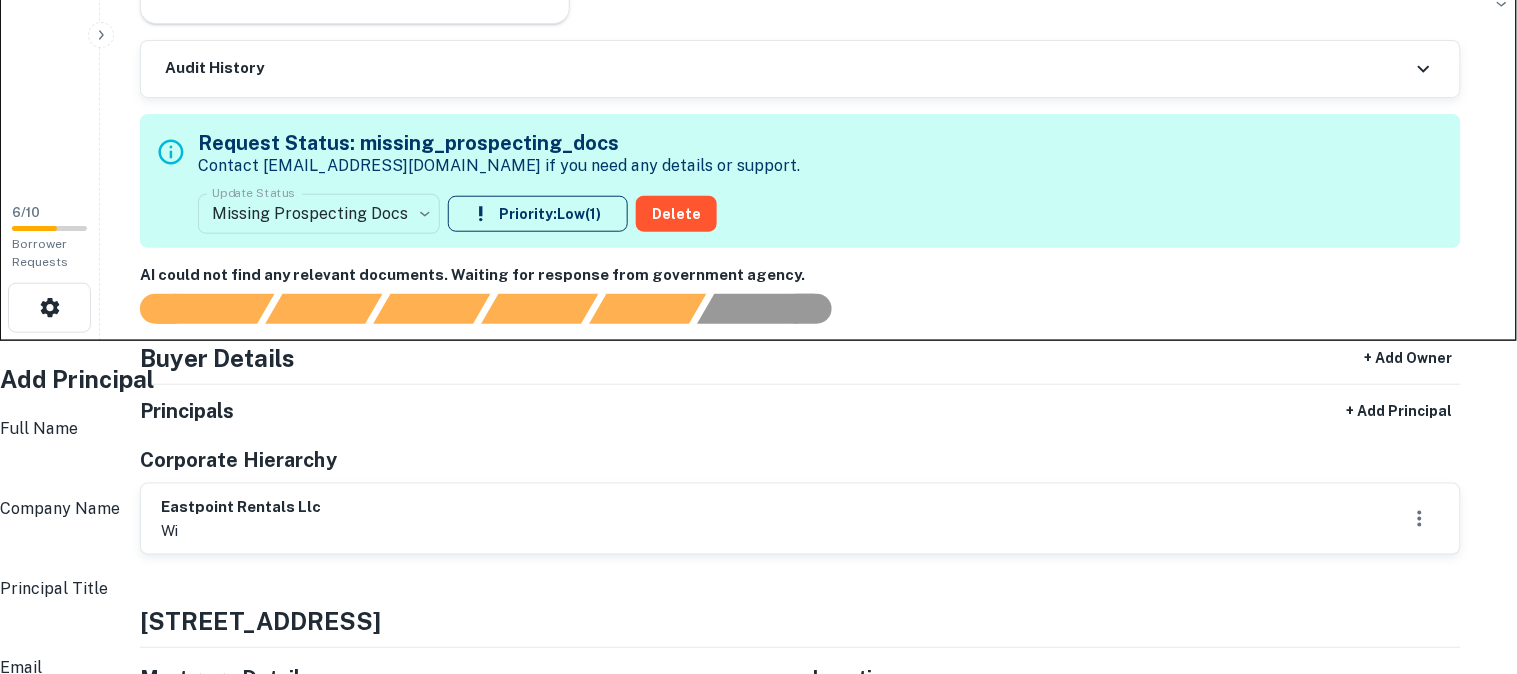 click on "Full Name" at bounding box center [764, 469] 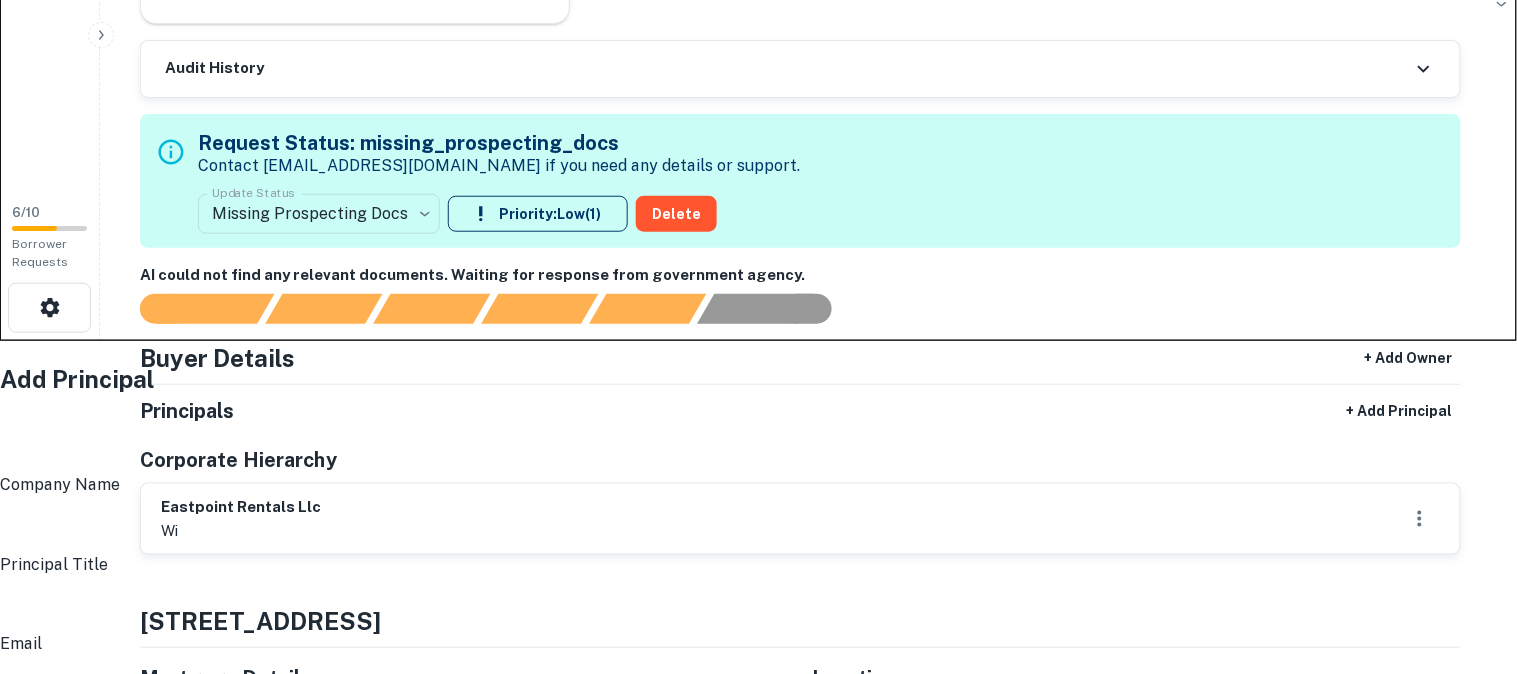 paste on "**********" 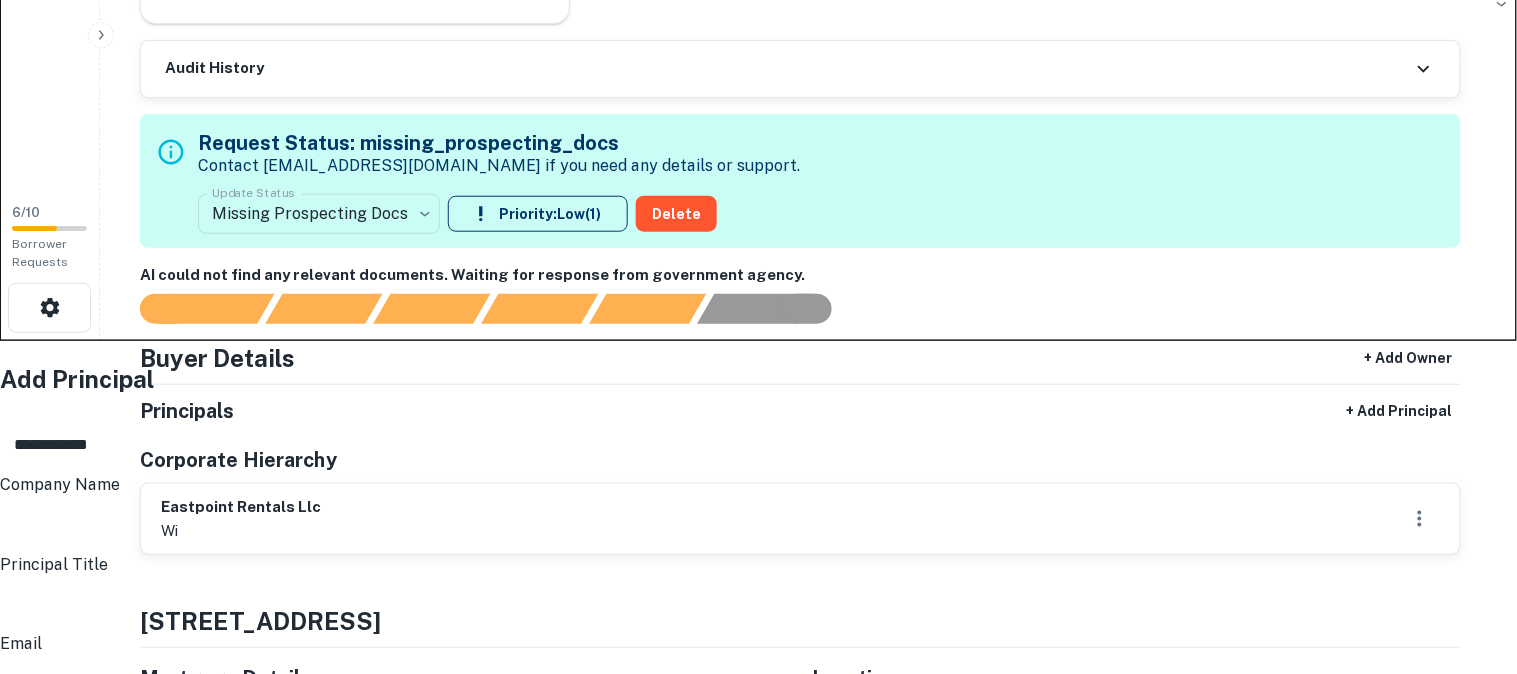 type on "**********" 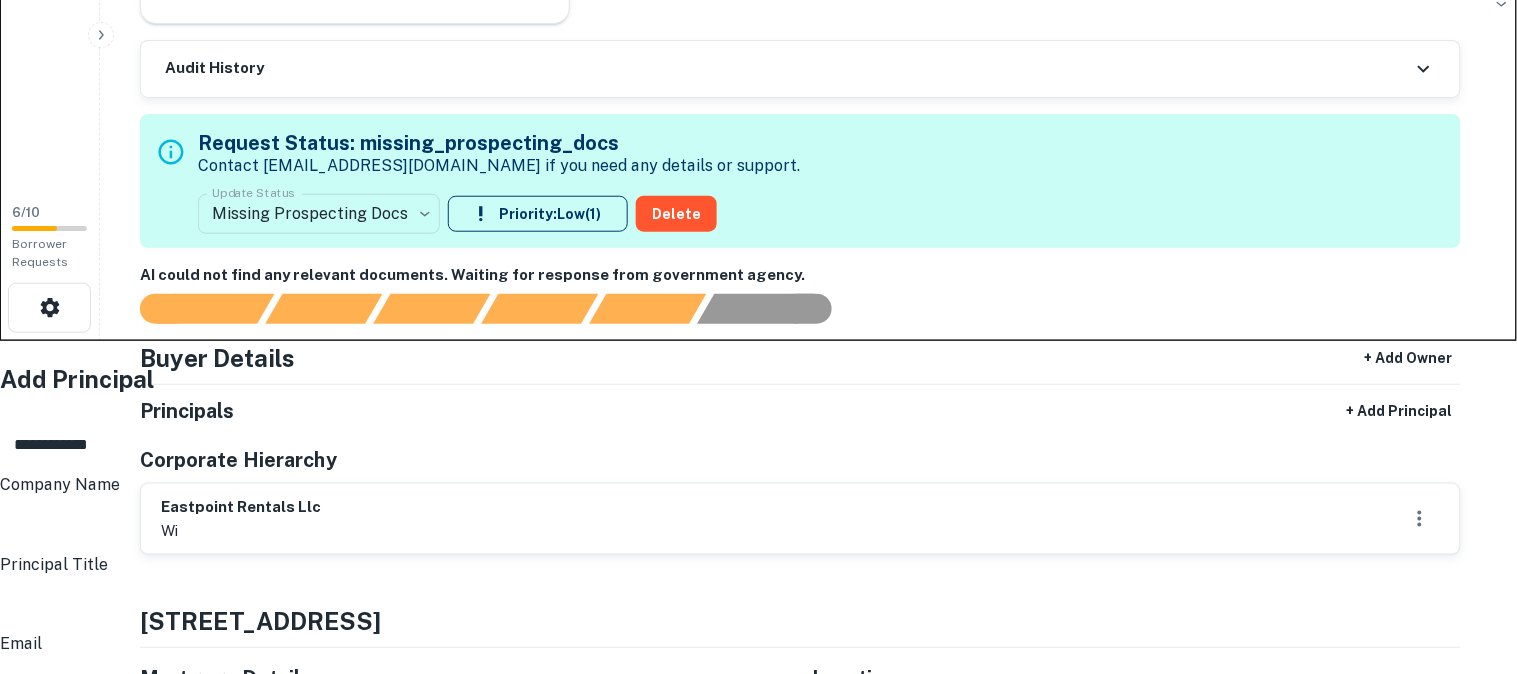 scroll, scrollTop: 222, scrollLeft: 0, axis: vertical 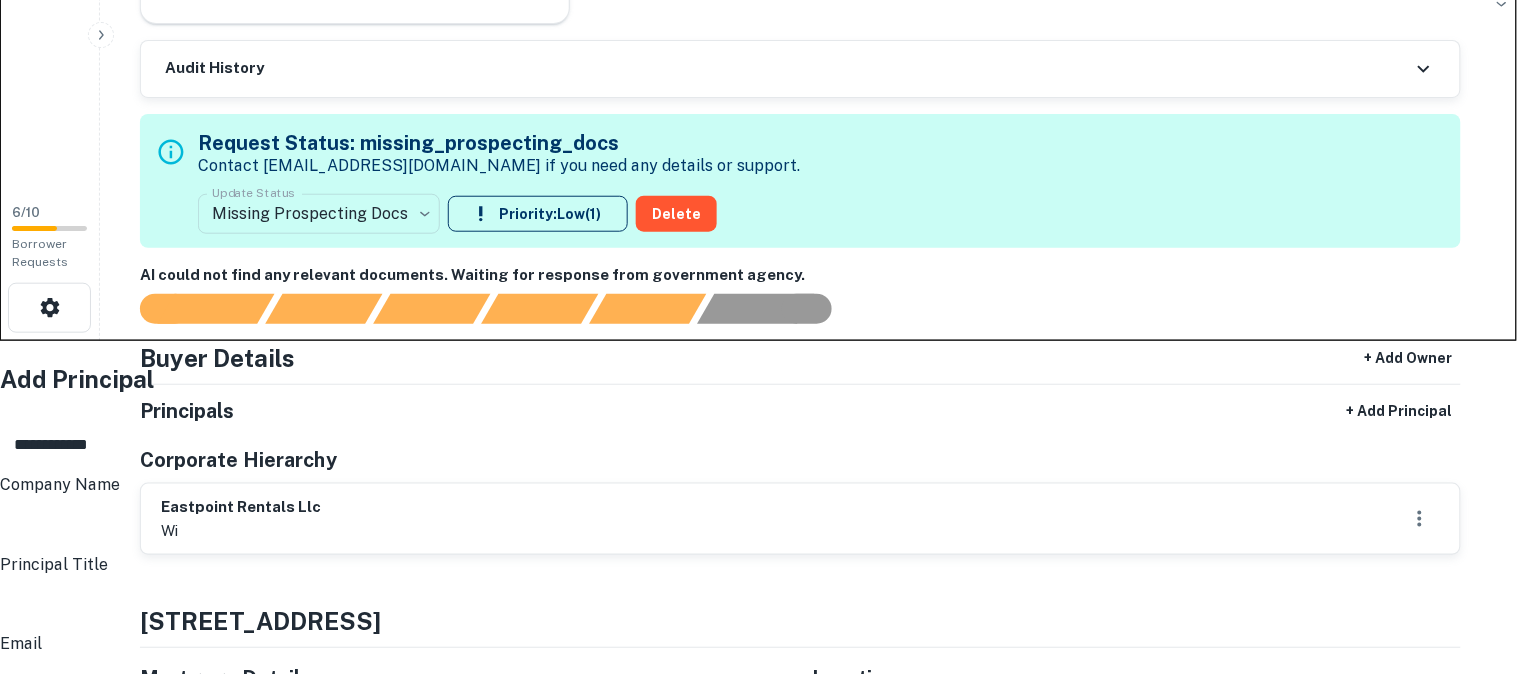 type on "**********" 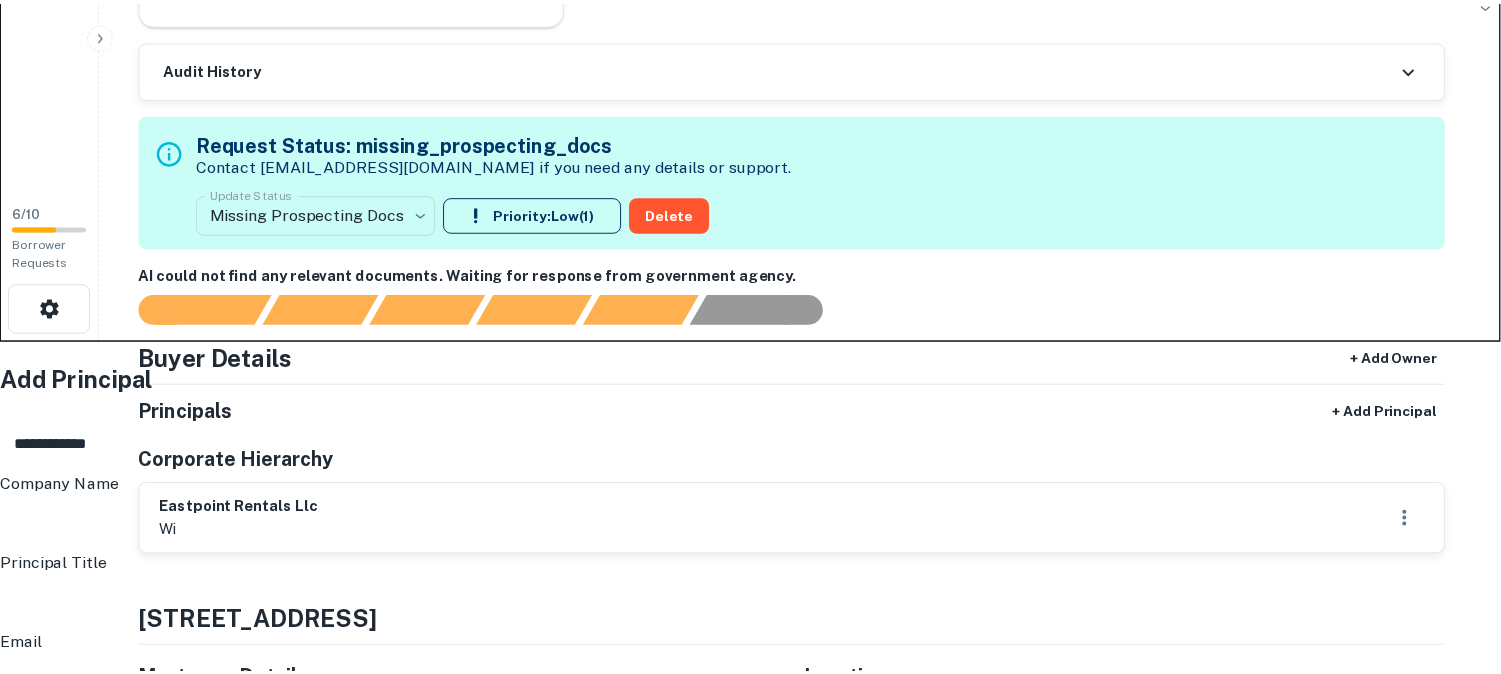 scroll, scrollTop: 534, scrollLeft: 0, axis: vertical 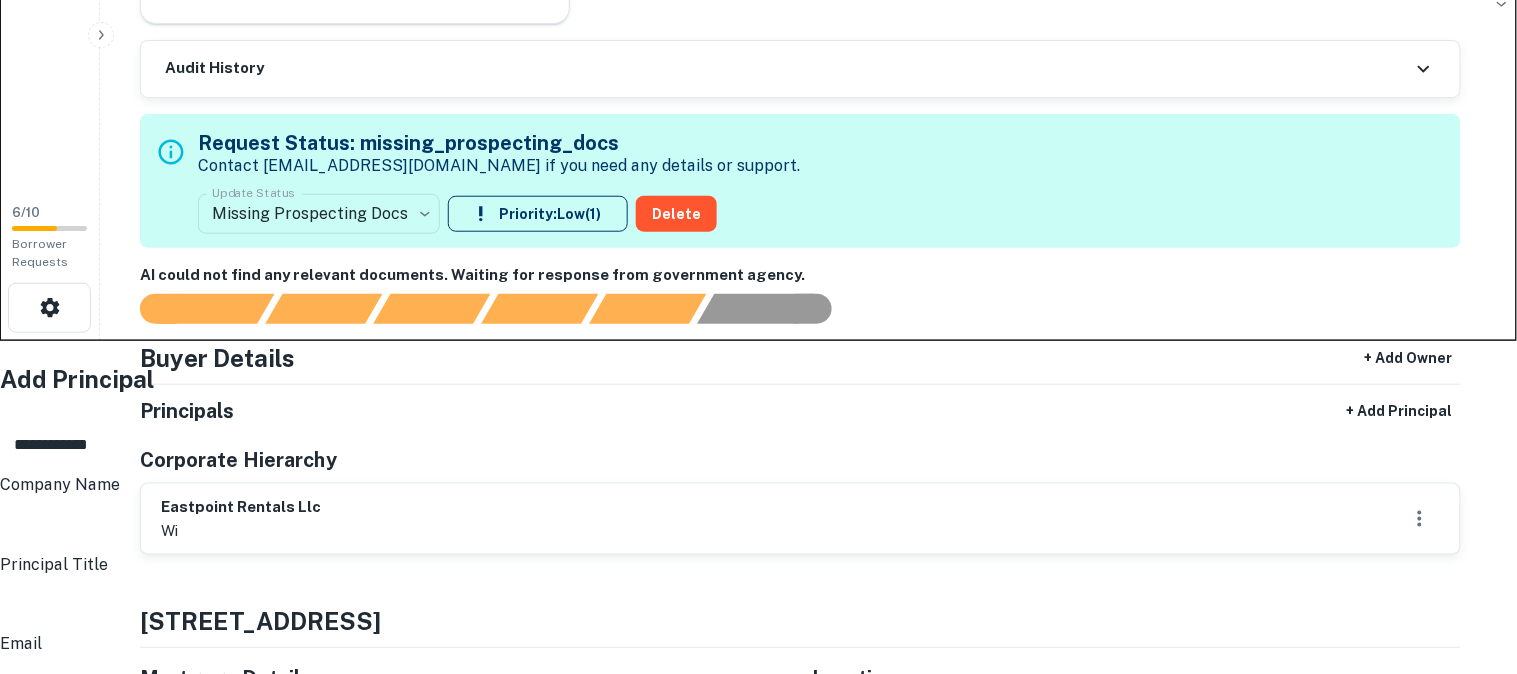 type on "**********" 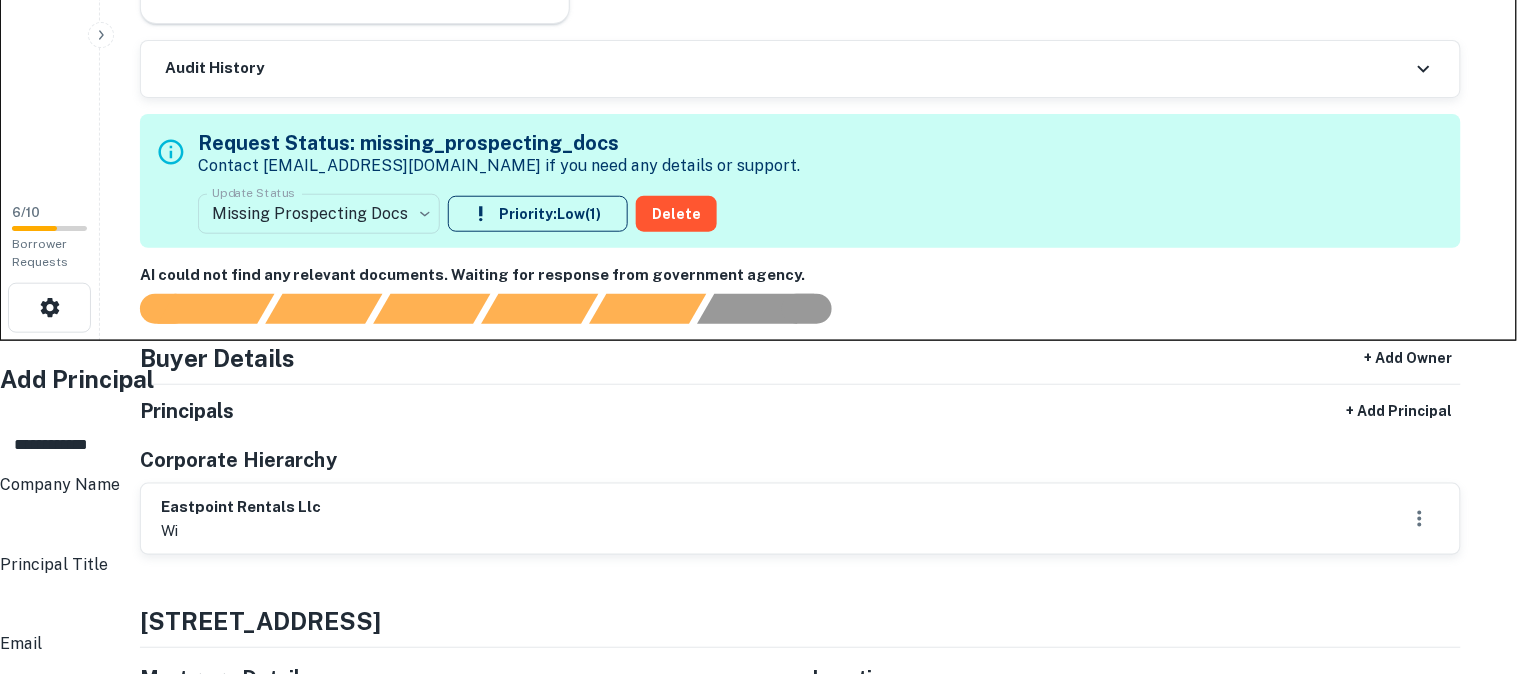 click at bounding box center [750, 4270] 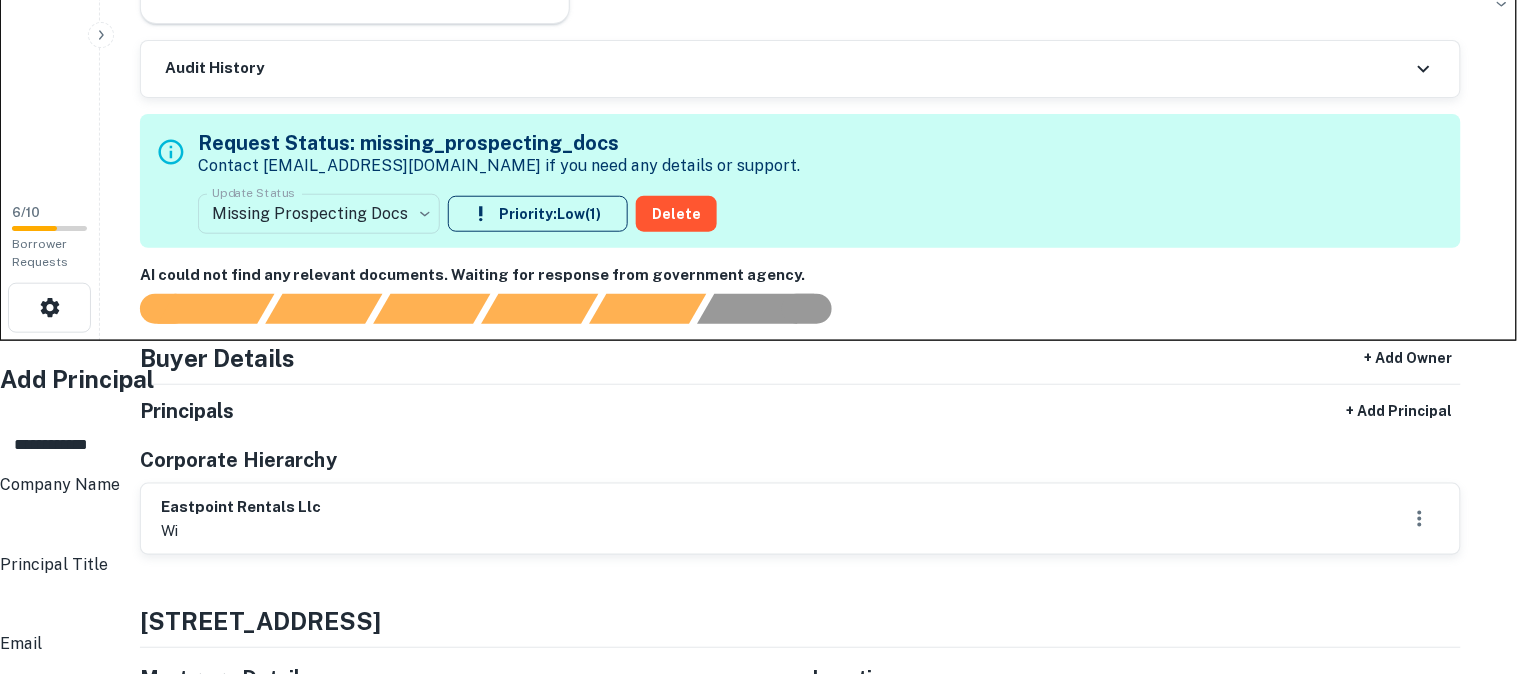 click on "Zip" at bounding box center [764, 1089] 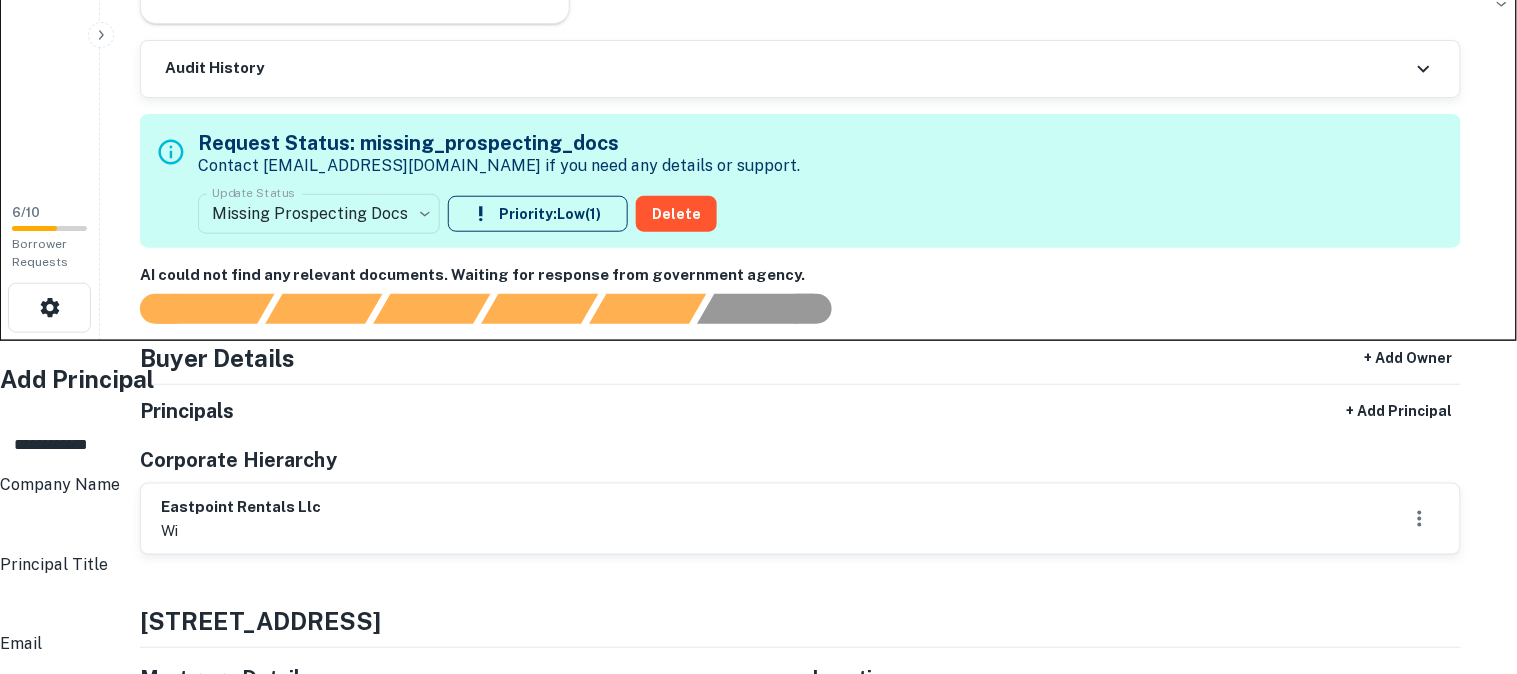 click on "**********" at bounding box center (750, 1561) 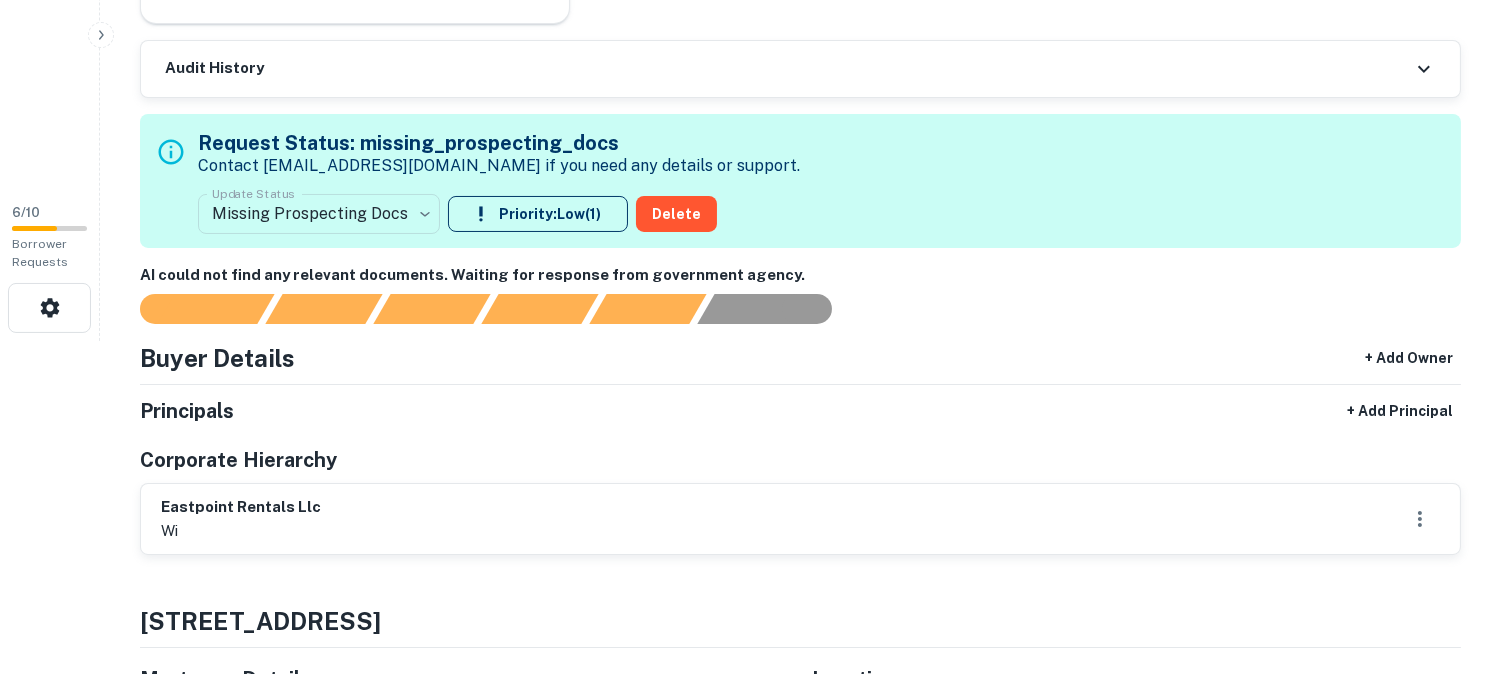 click on "**********" at bounding box center [750, 4] 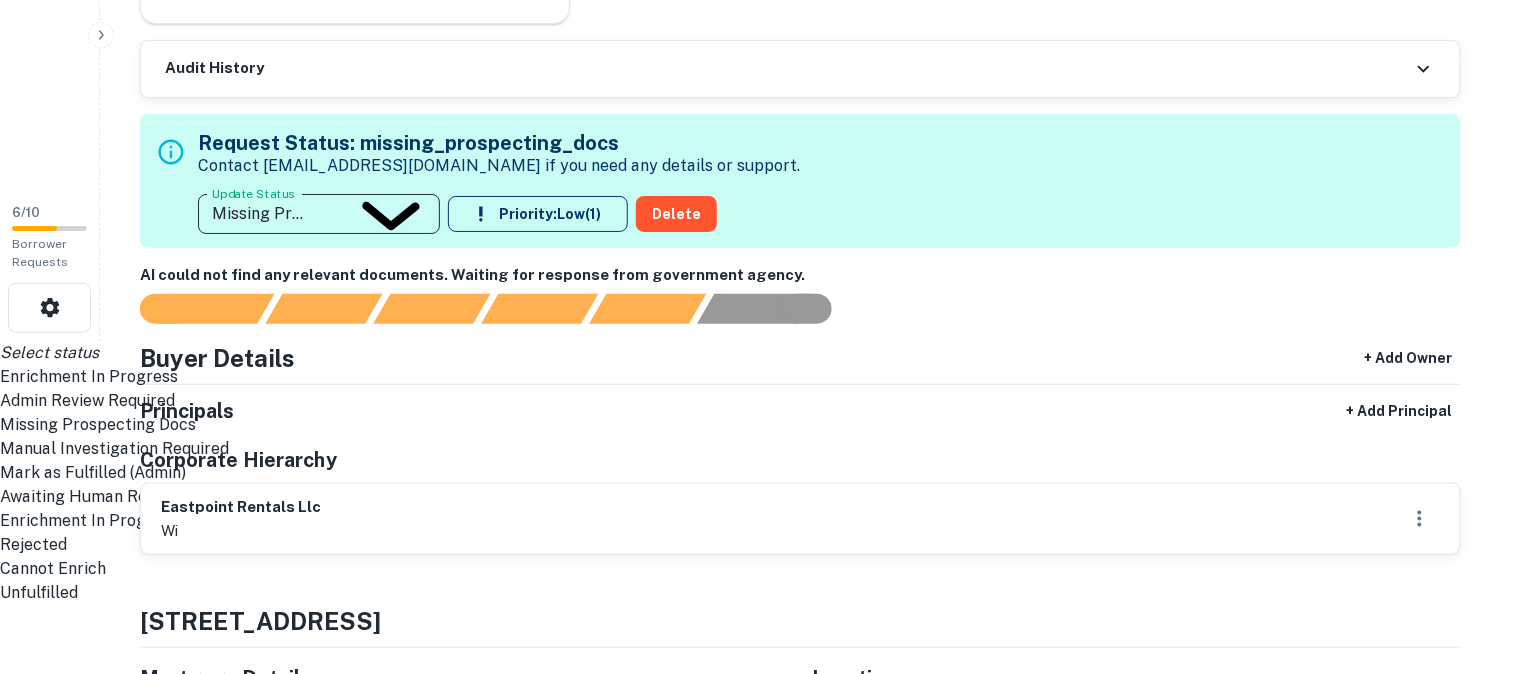 click on "Awaiting Human Review" at bounding box center (750, 497) 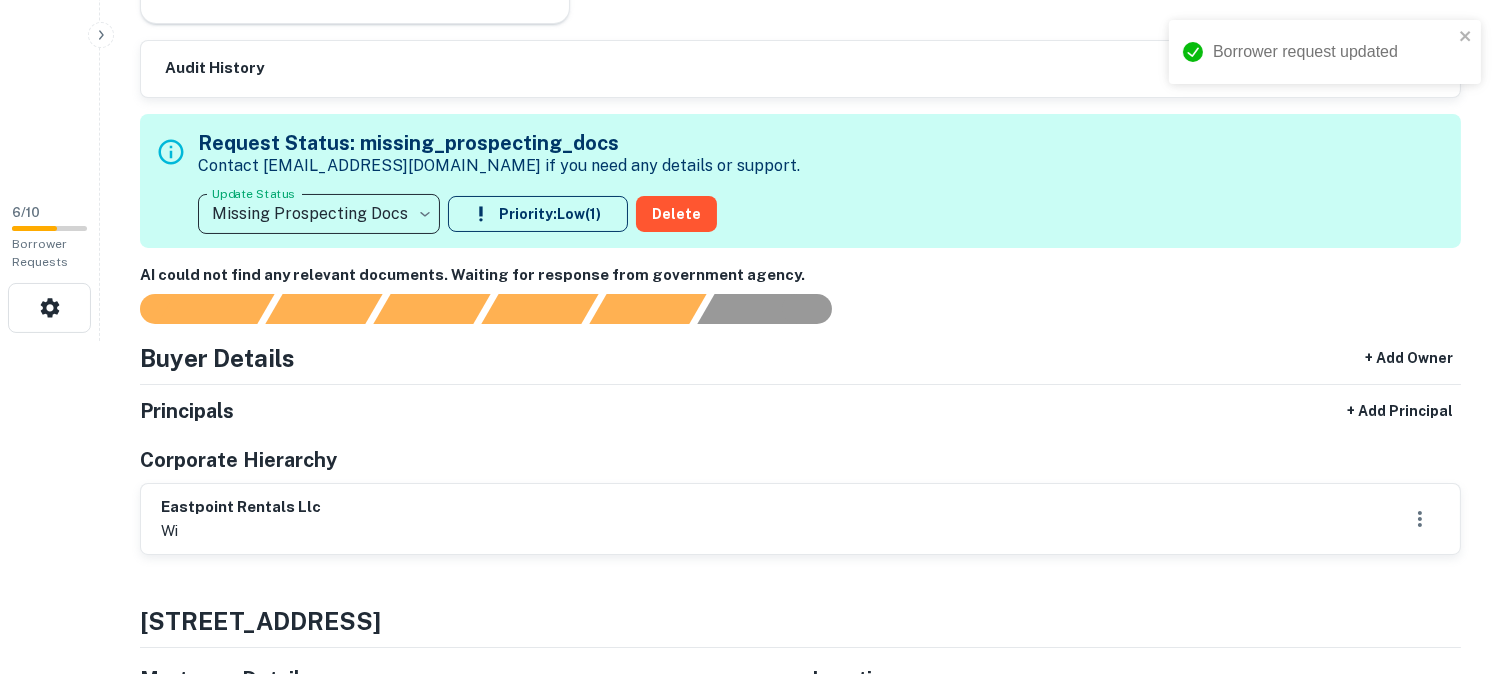 type on "**********" 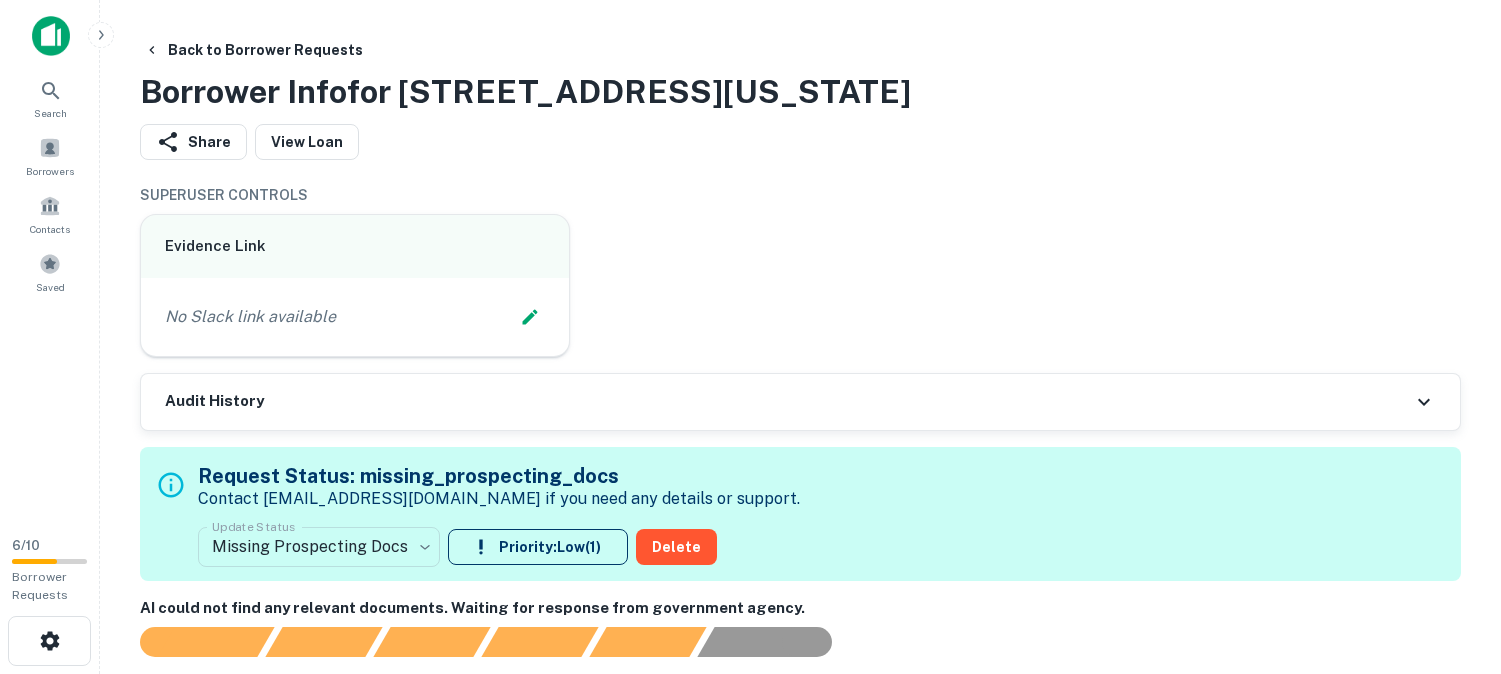 scroll, scrollTop: 0, scrollLeft: 0, axis: both 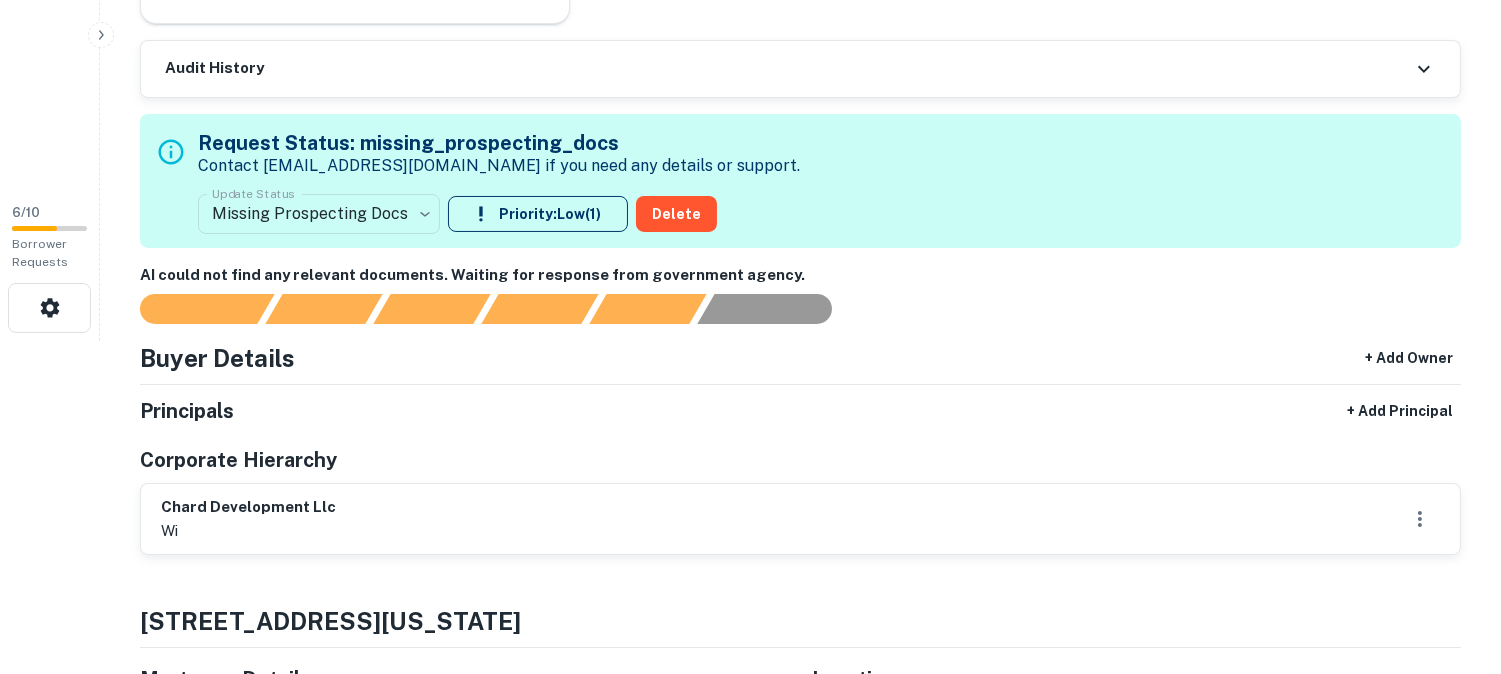 click on "**********" at bounding box center [800, 1829] 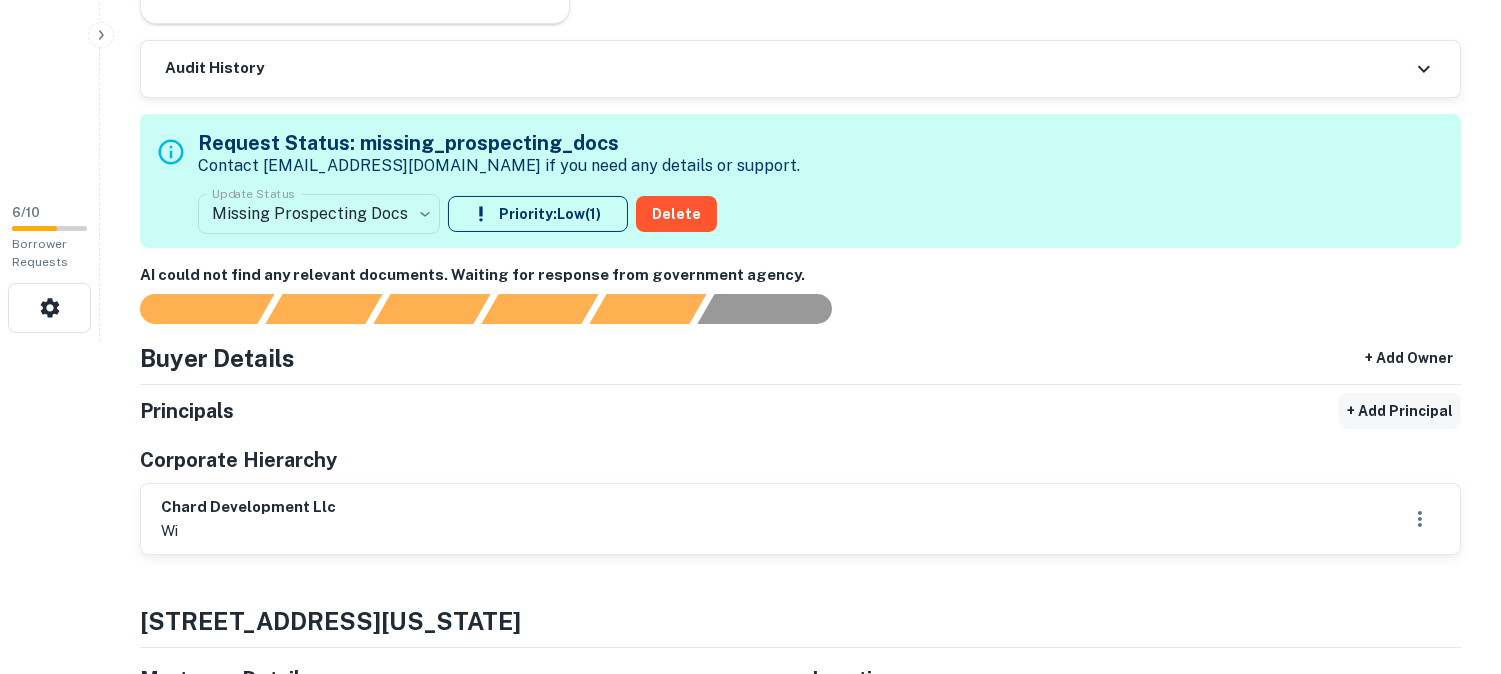 click on "+ Add Principal" at bounding box center [1400, 411] 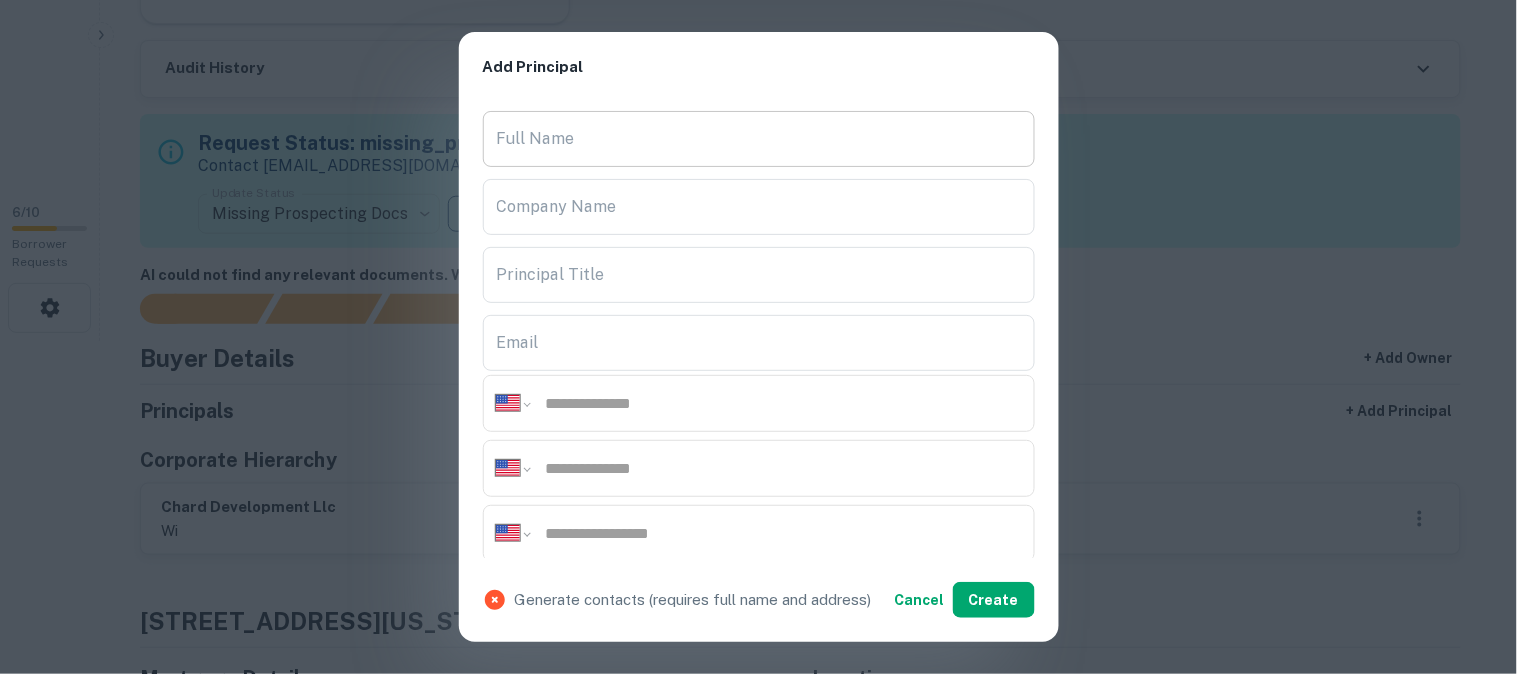 click on "Full Name" at bounding box center (759, 139) 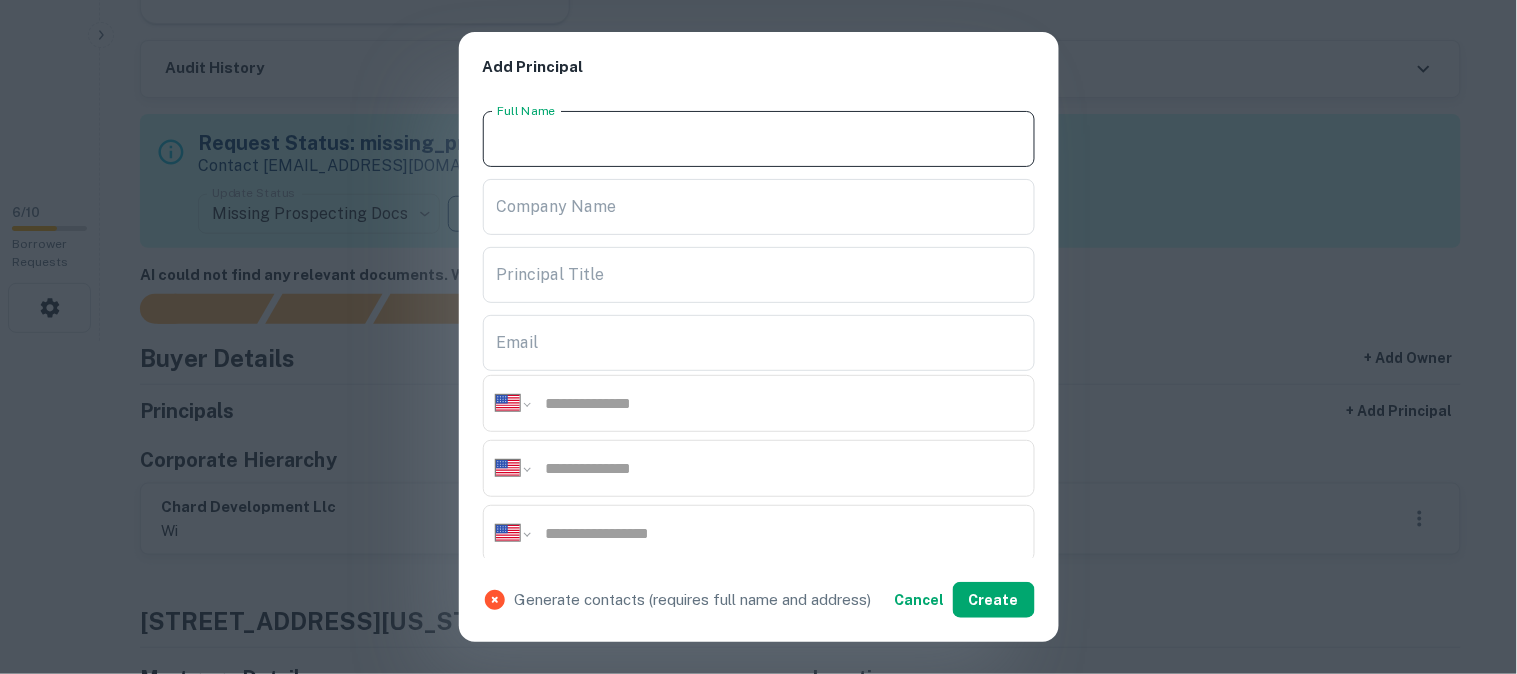 paste on "**********" 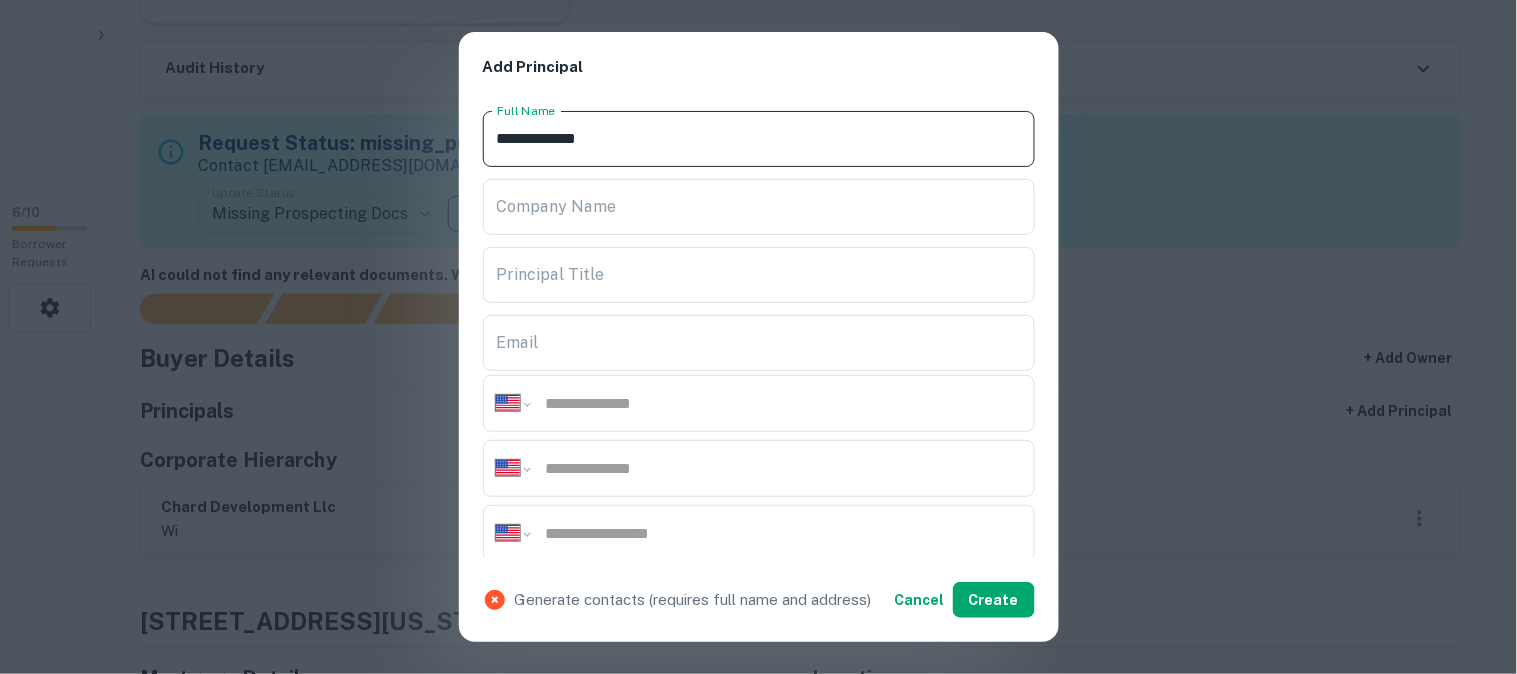 type on "**********" 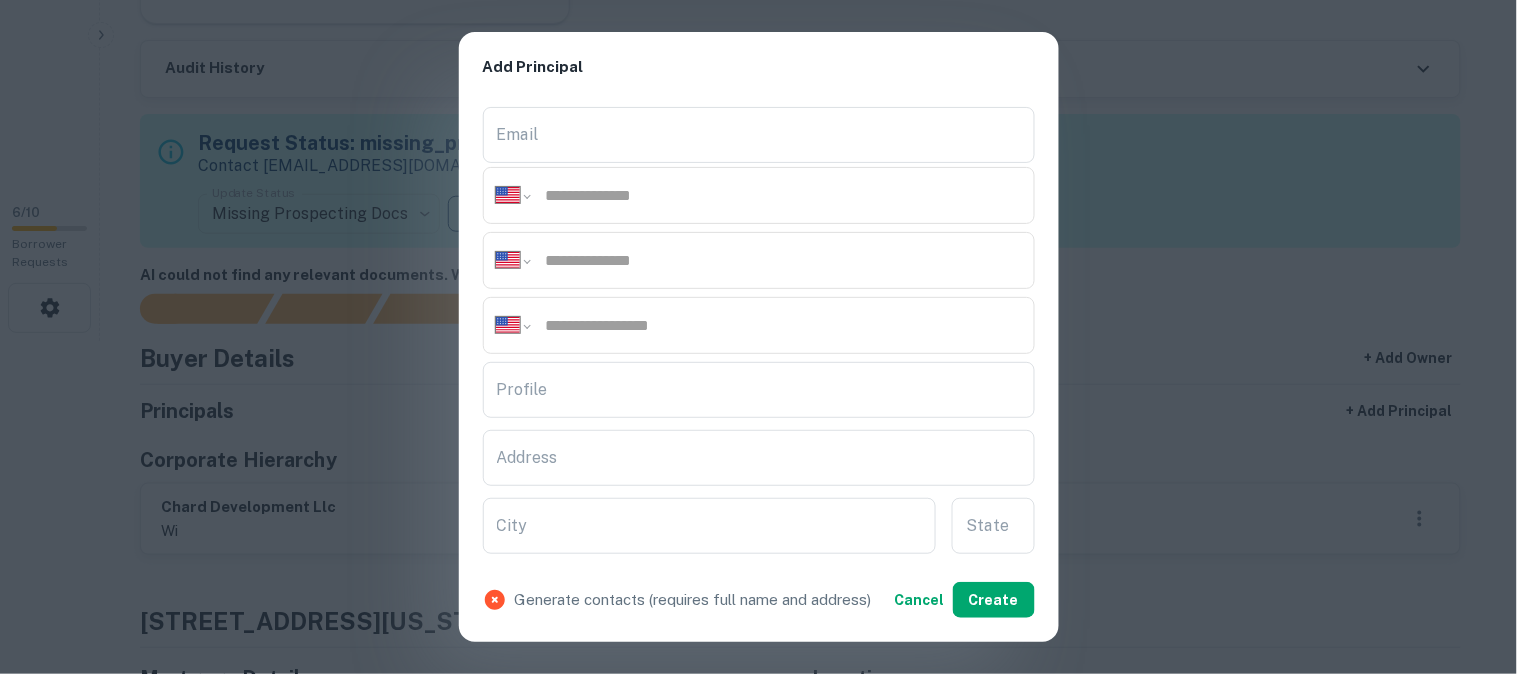 scroll, scrollTop: 222, scrollLeft: 0, axis: vertical 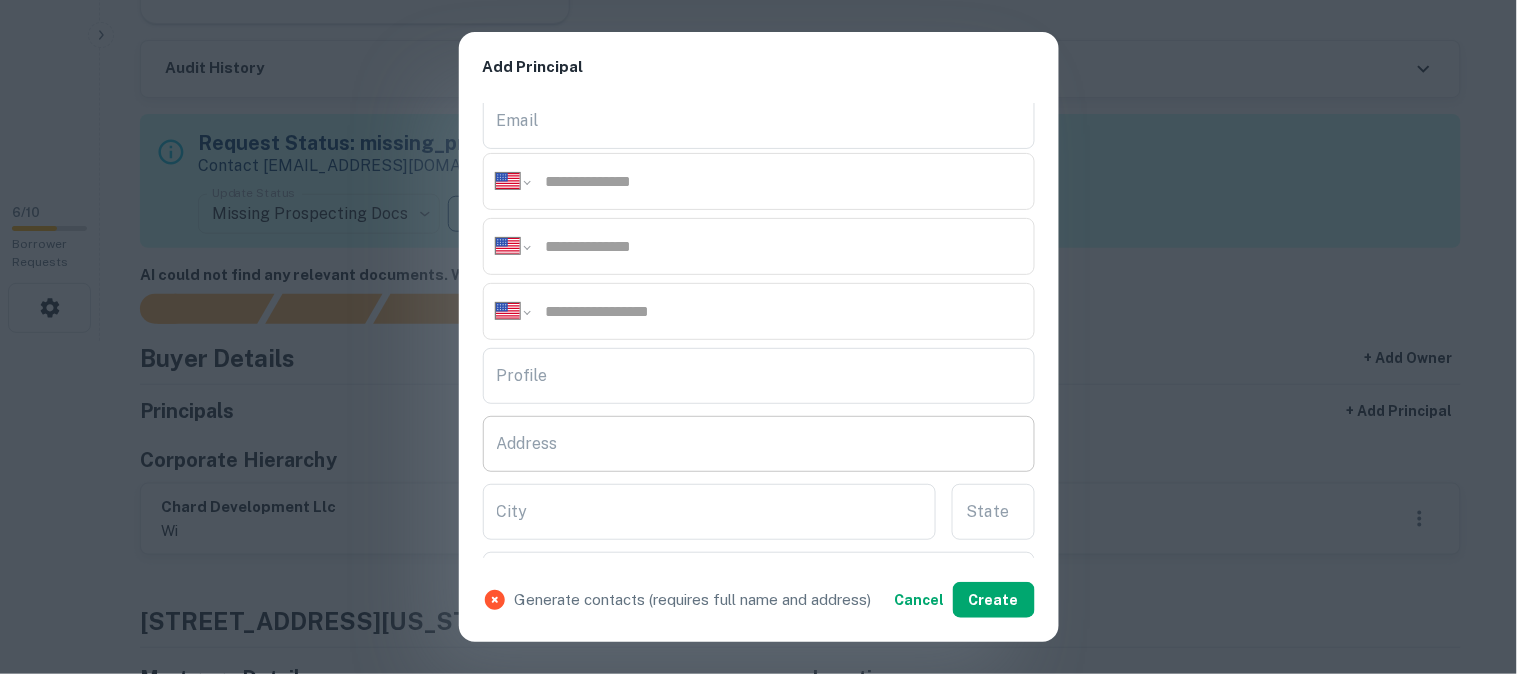 click on "Address" at bounding box center [759, 444] 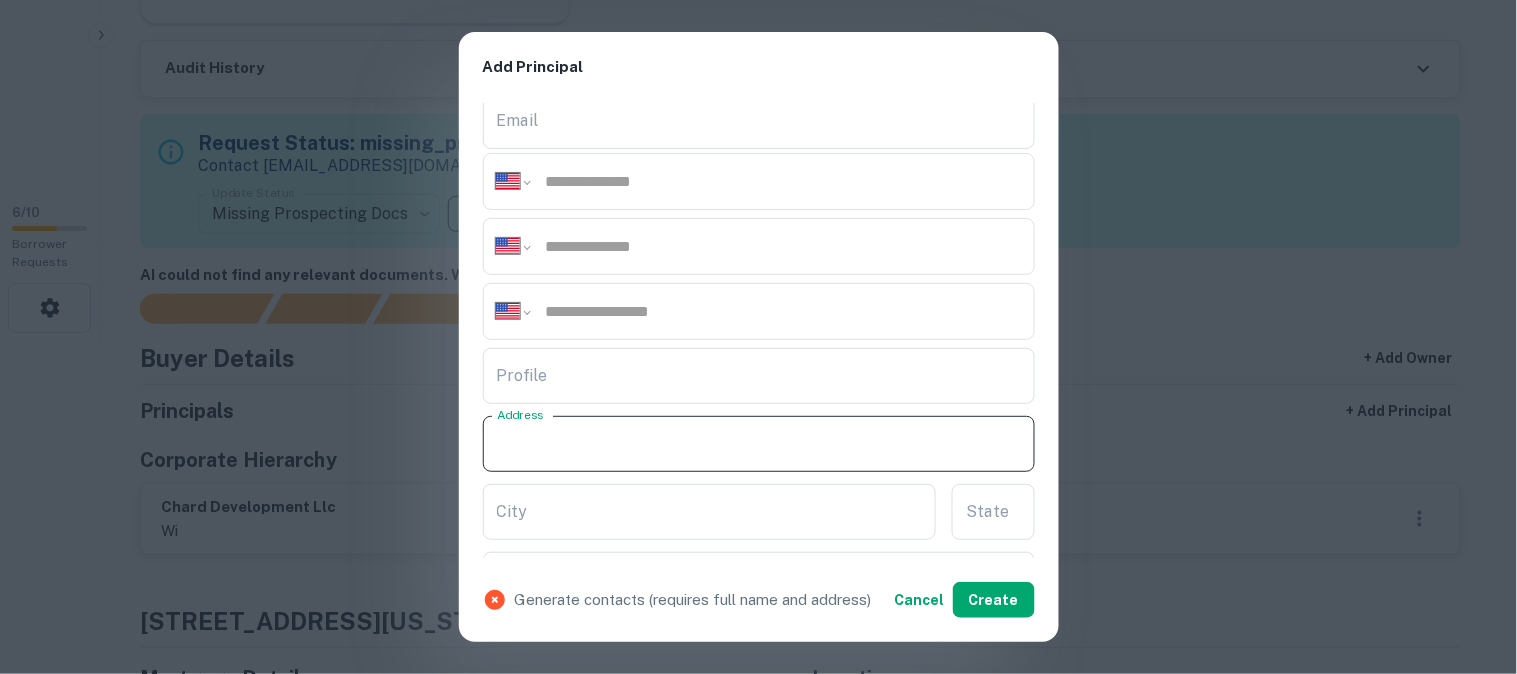 paste on "**********" 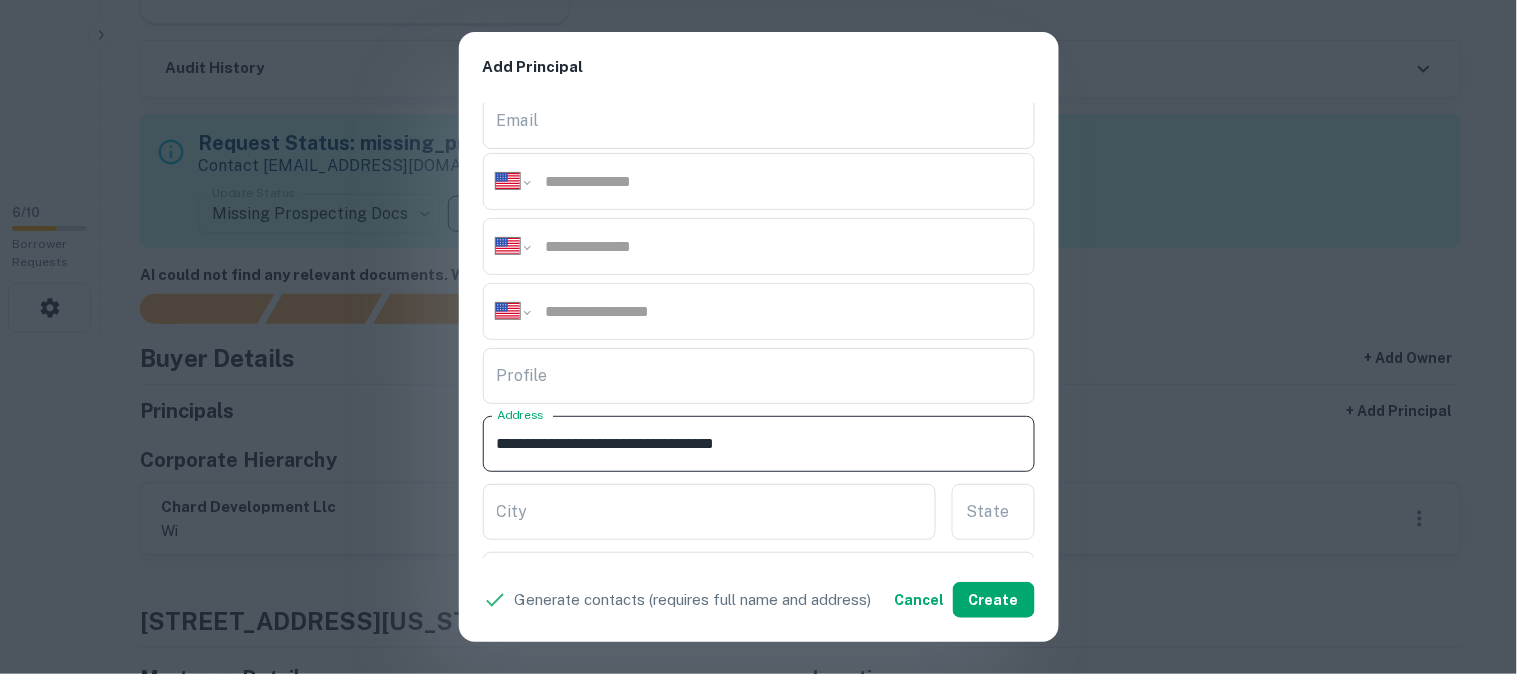 drag, startPoint x: 637, startPoint y: 441, endPoint x: 731, endPoint y: 463, distance: 96.540146 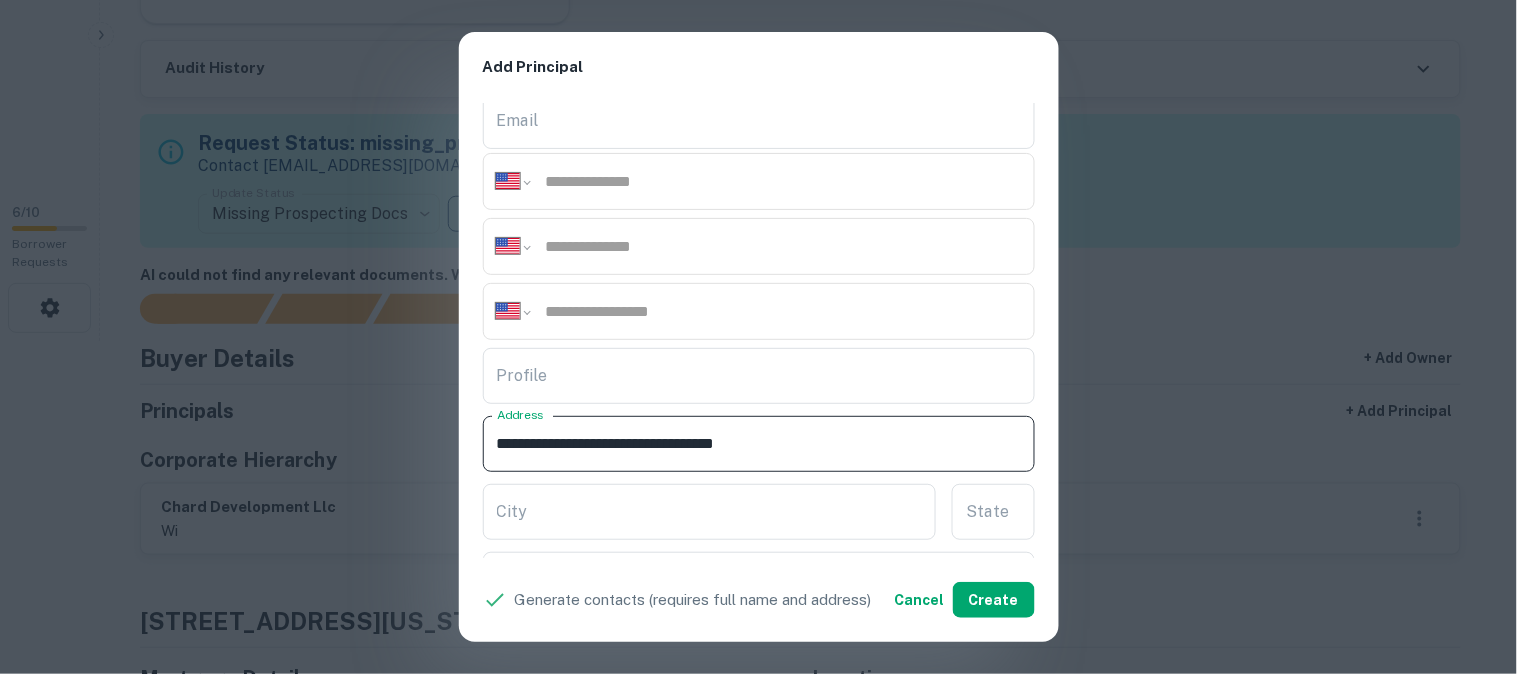 click on "**********" at bounding box center (759, 444) 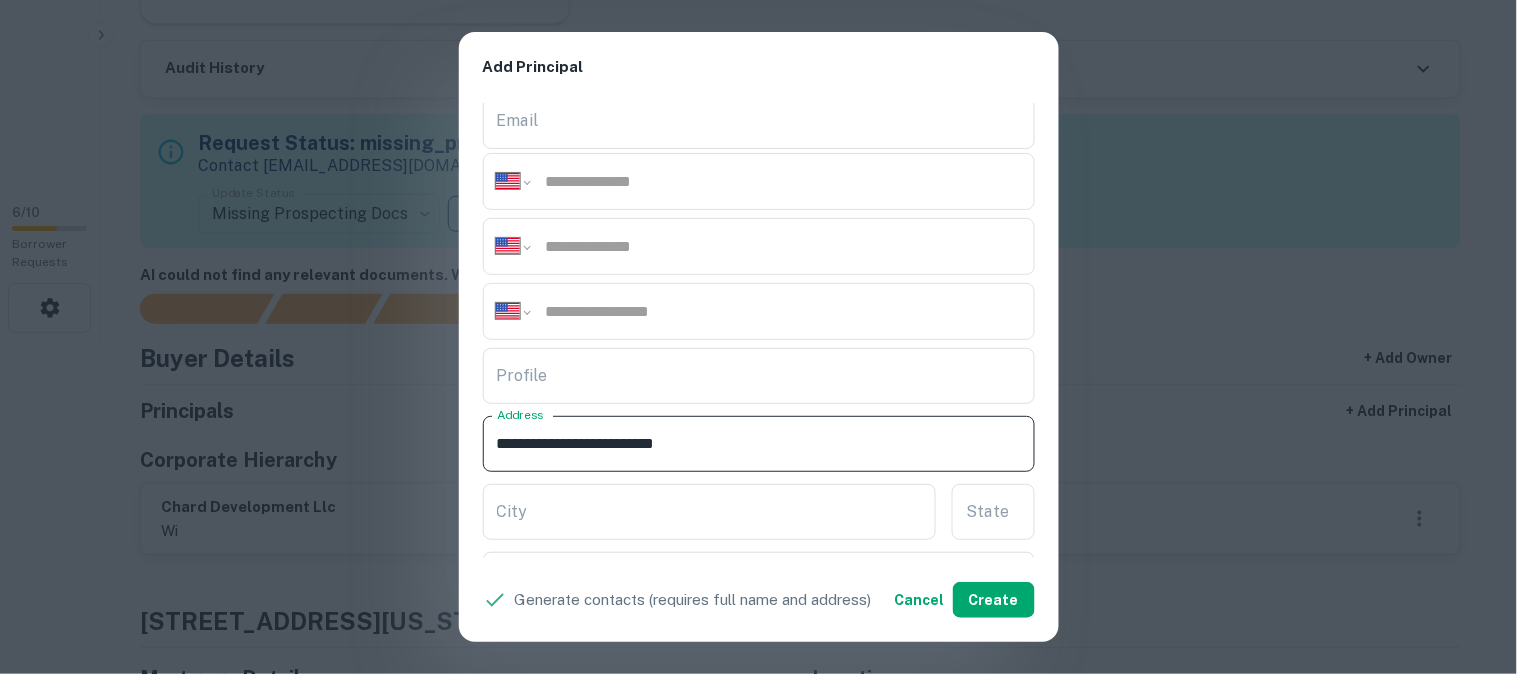 drag, startPoint x: 746, startPoint y: 462, endPoint x: 670, endPoint y: 435, distance: 80.65358 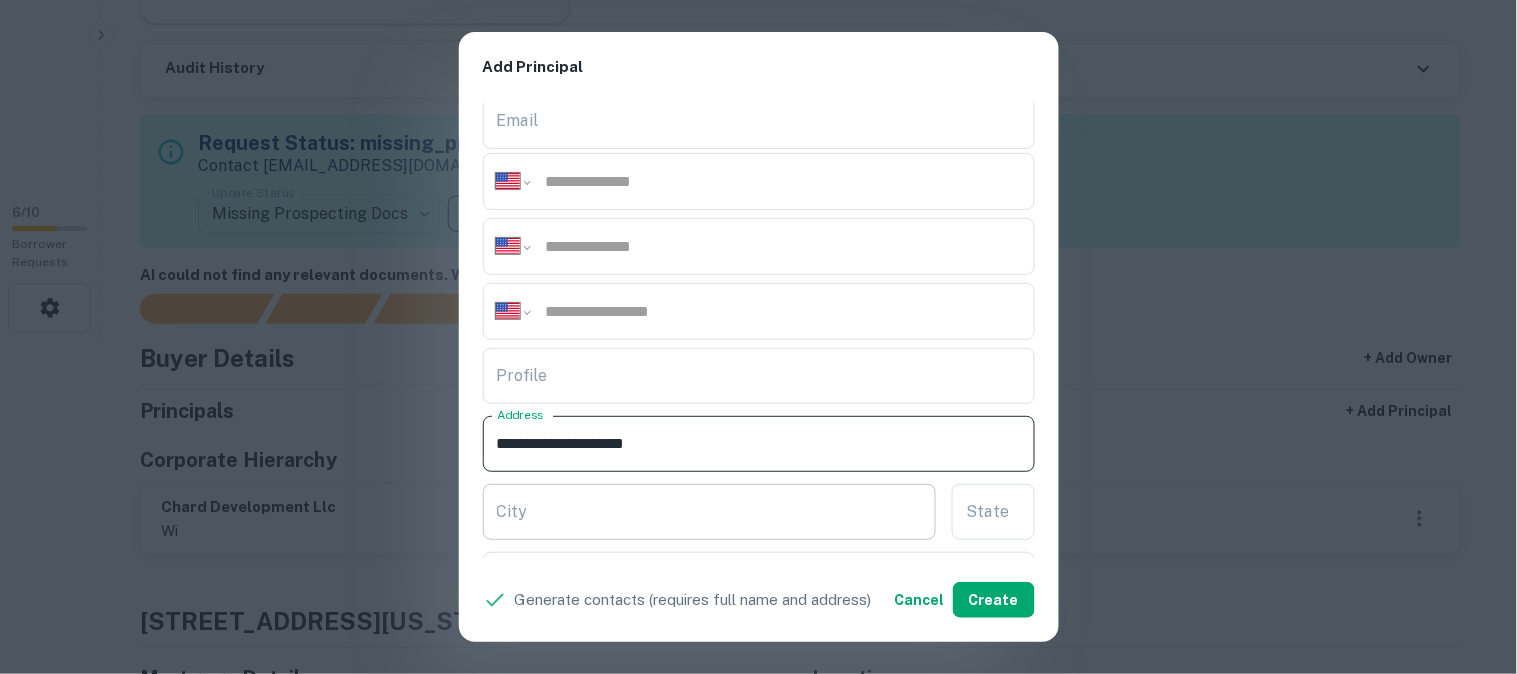 type on "**********" 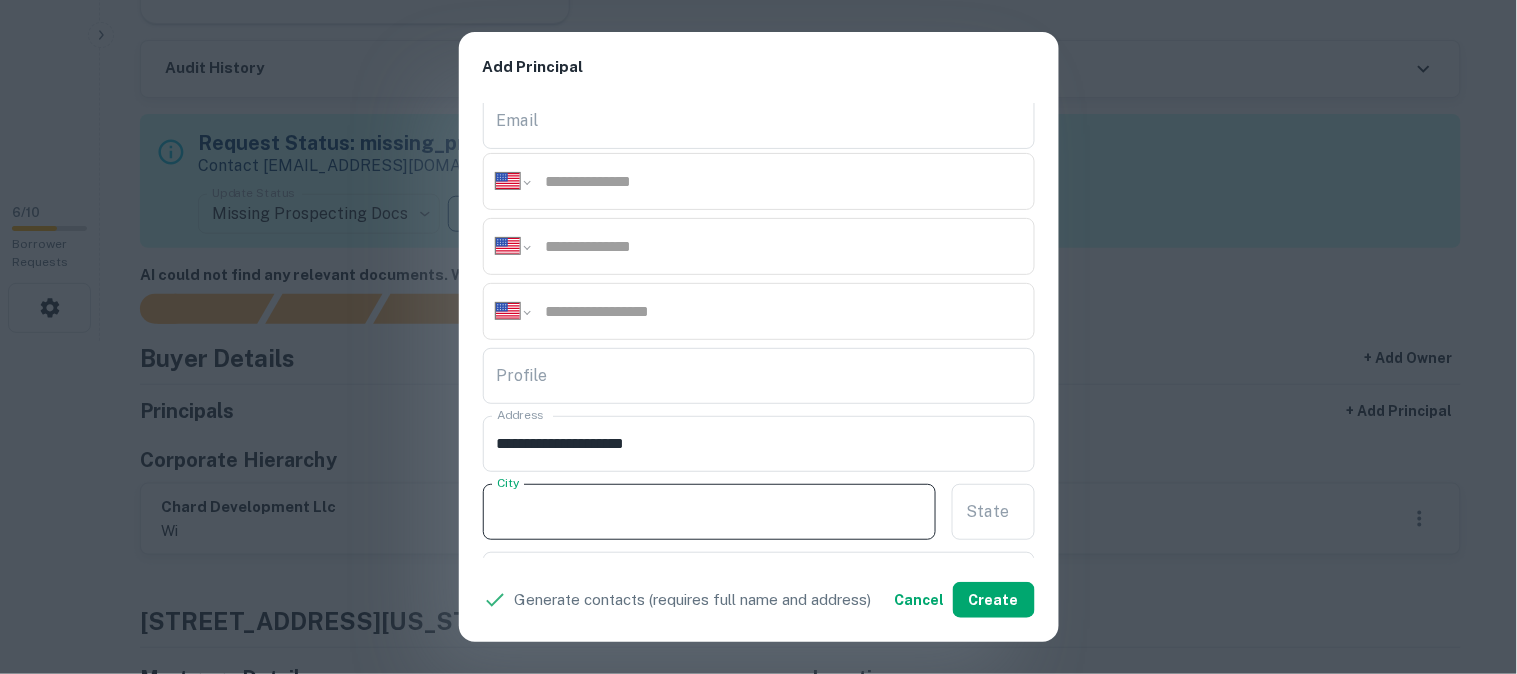 paste on "*****" 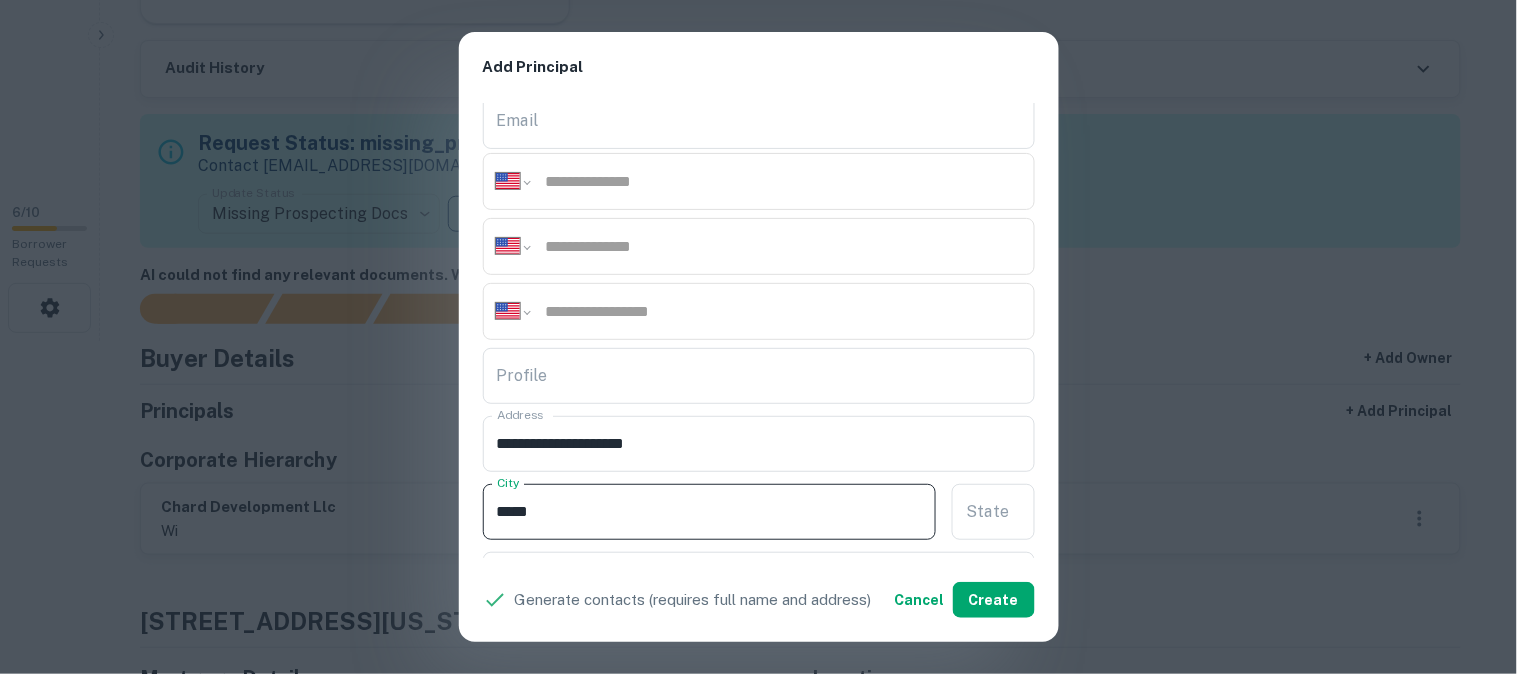 drag, startPoint x: 546, startPoint y: 527, endPoint x: 472, endPoint y: 508, distance: 76.40026 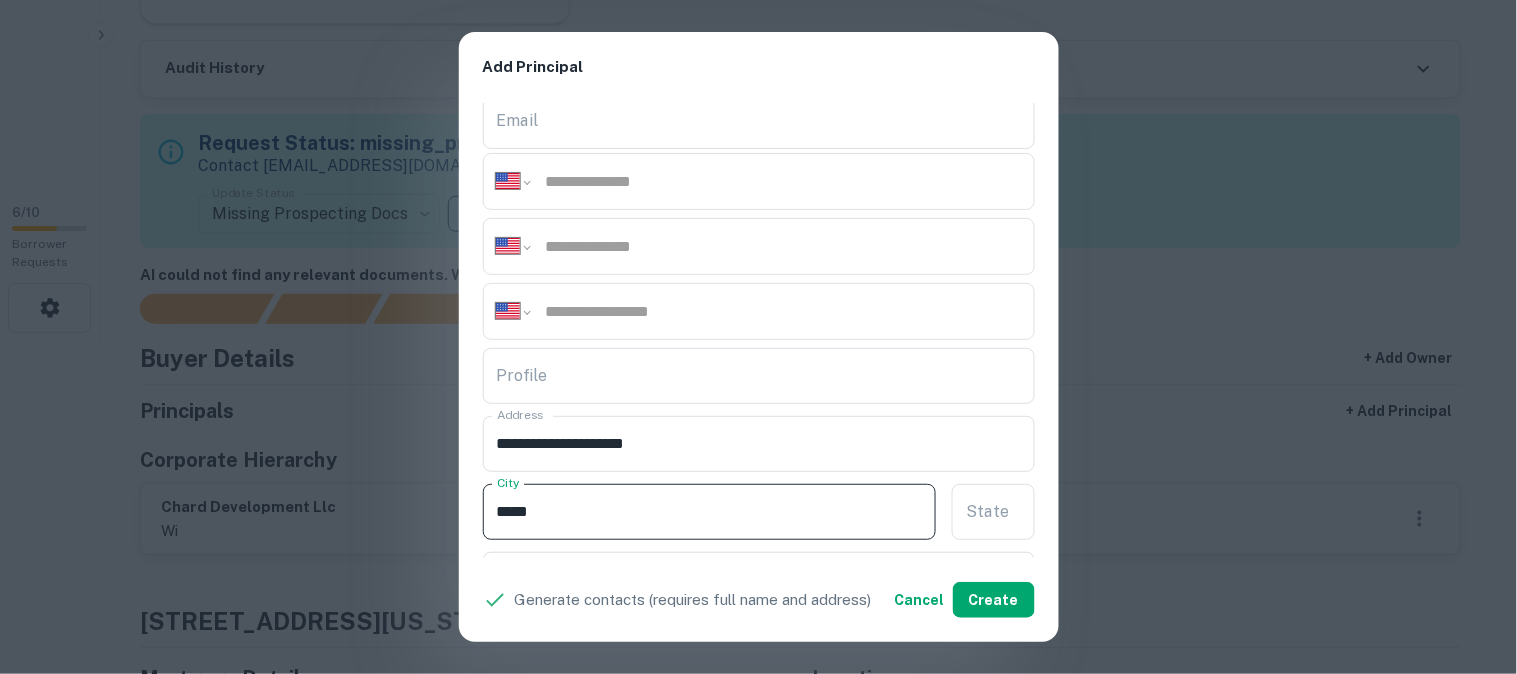 type 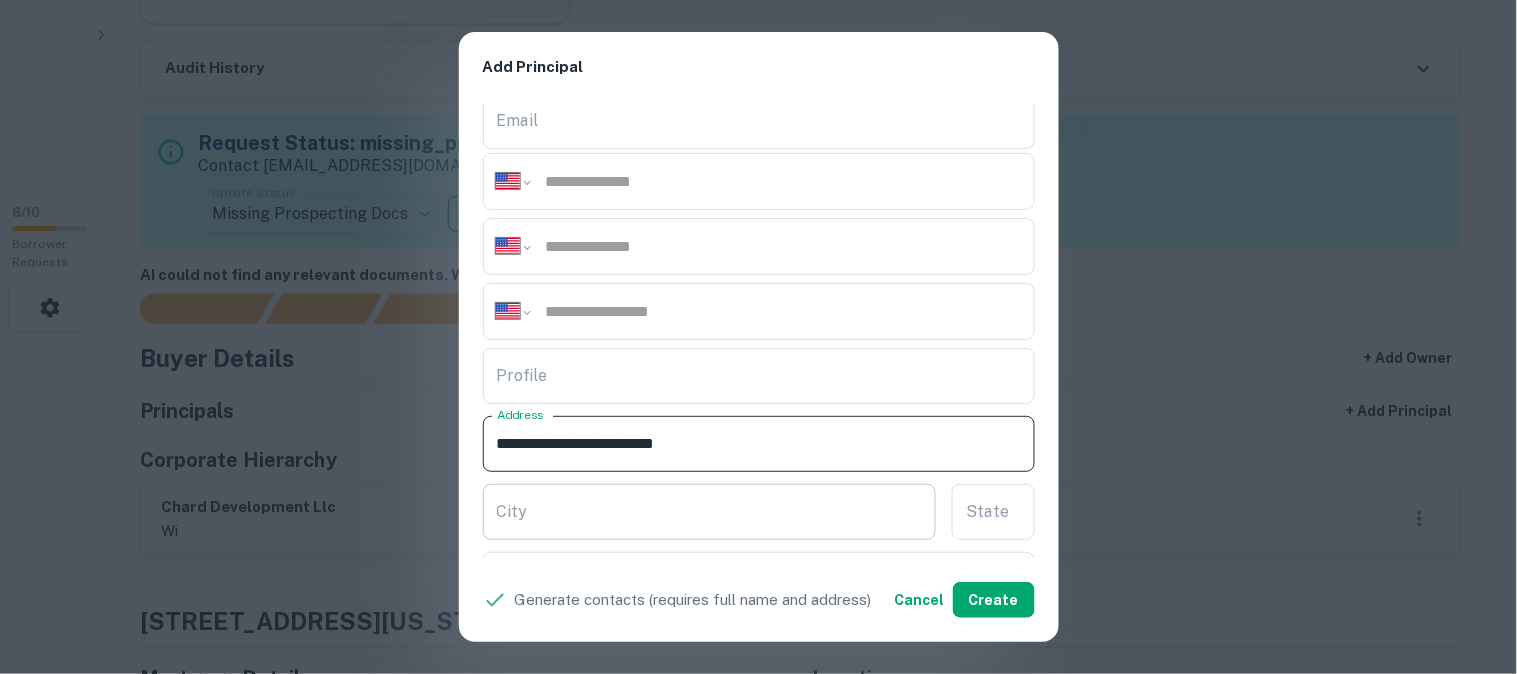 type on "**********" 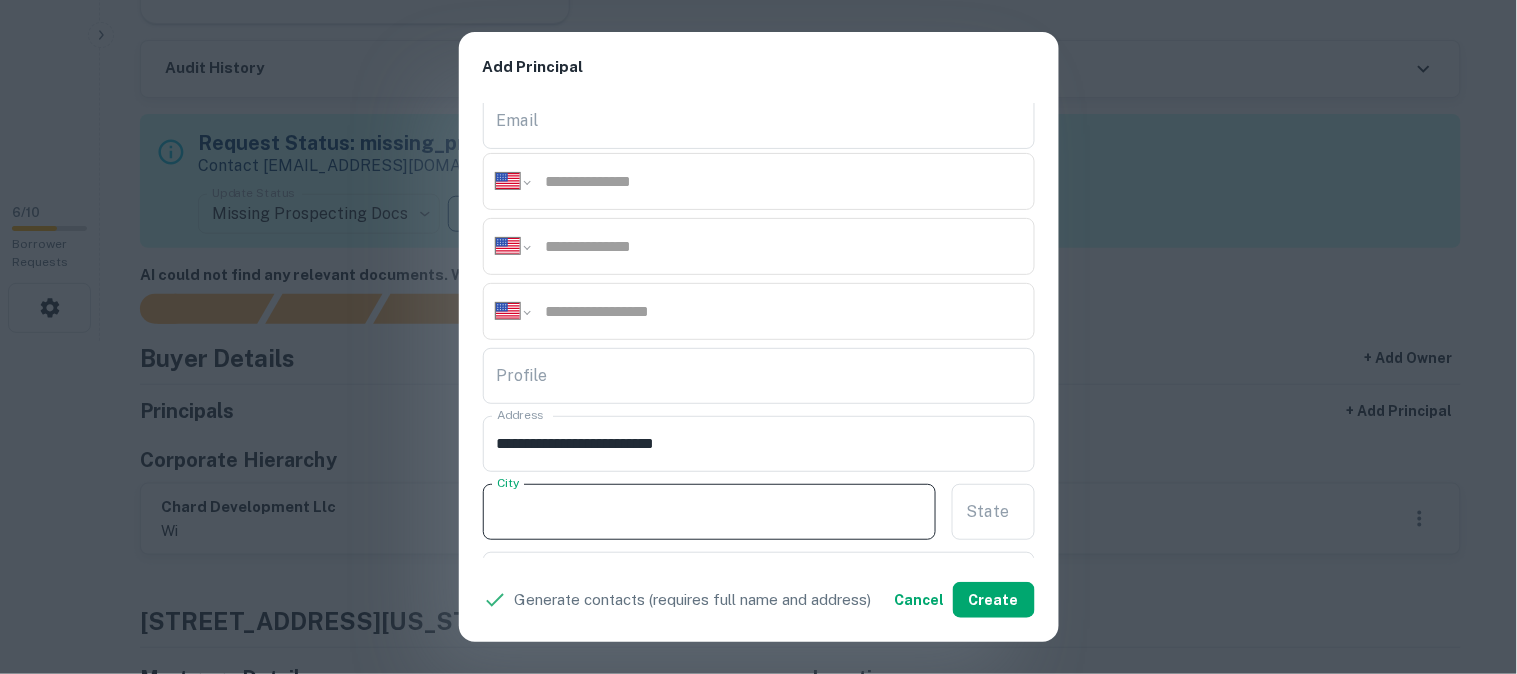 paste on "**********" 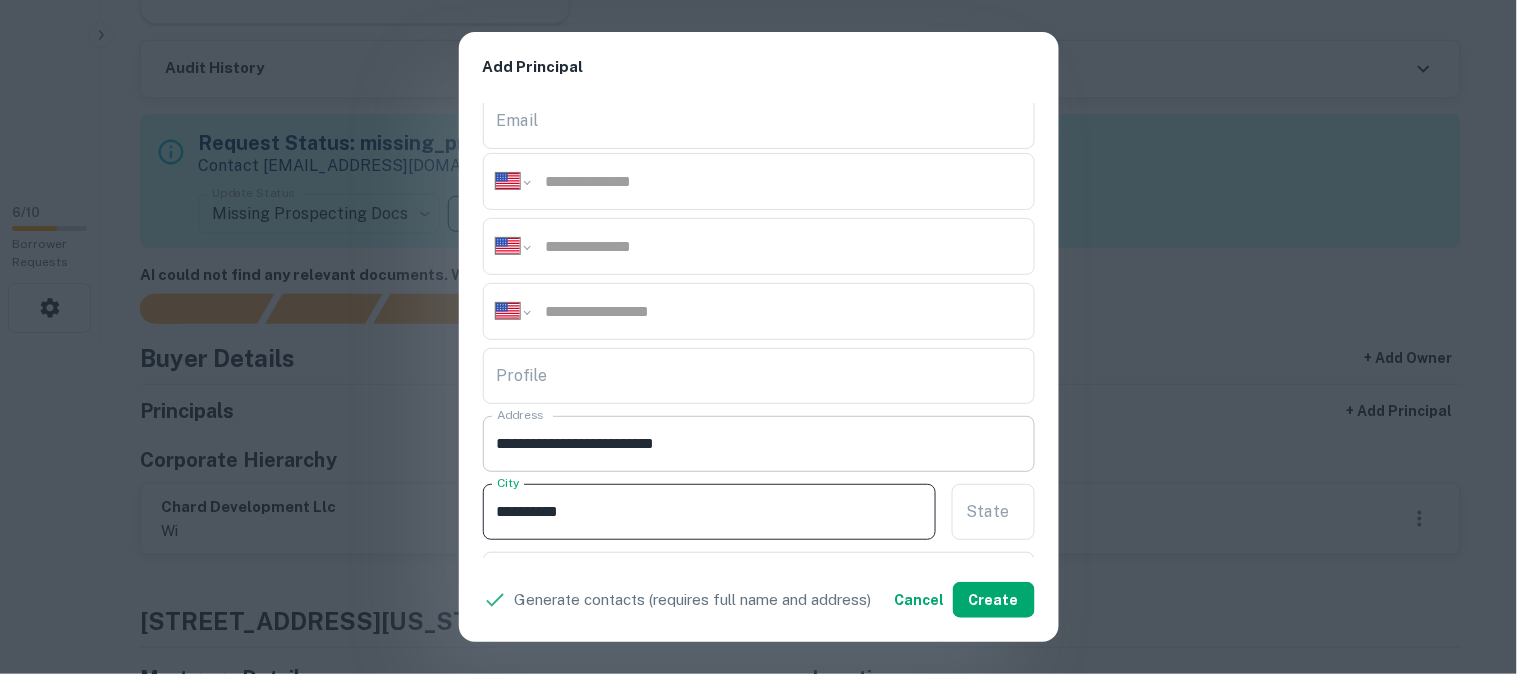 type on "**********" 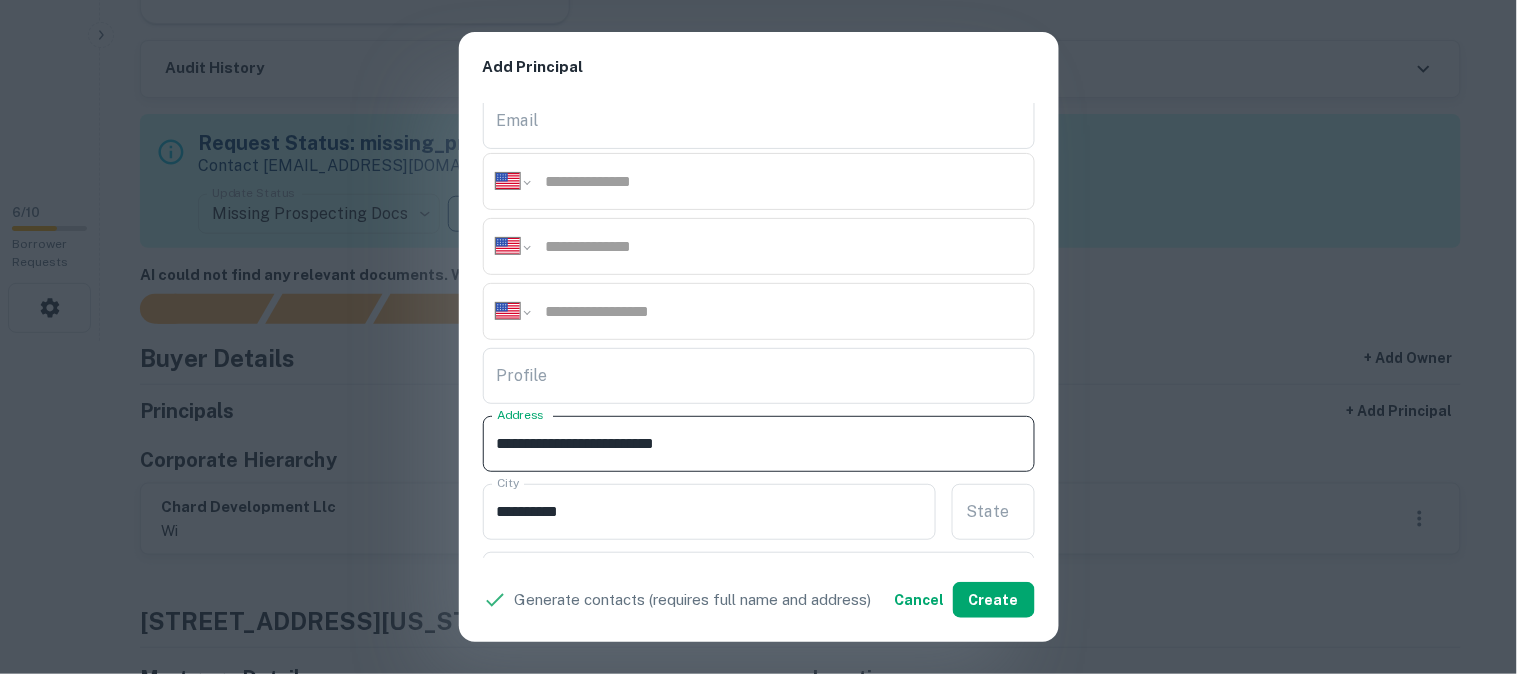 drag, startPoint x: 672, startPoint y: 438, endPoint x: 722, endPoint y: 461, distance: 55.03635 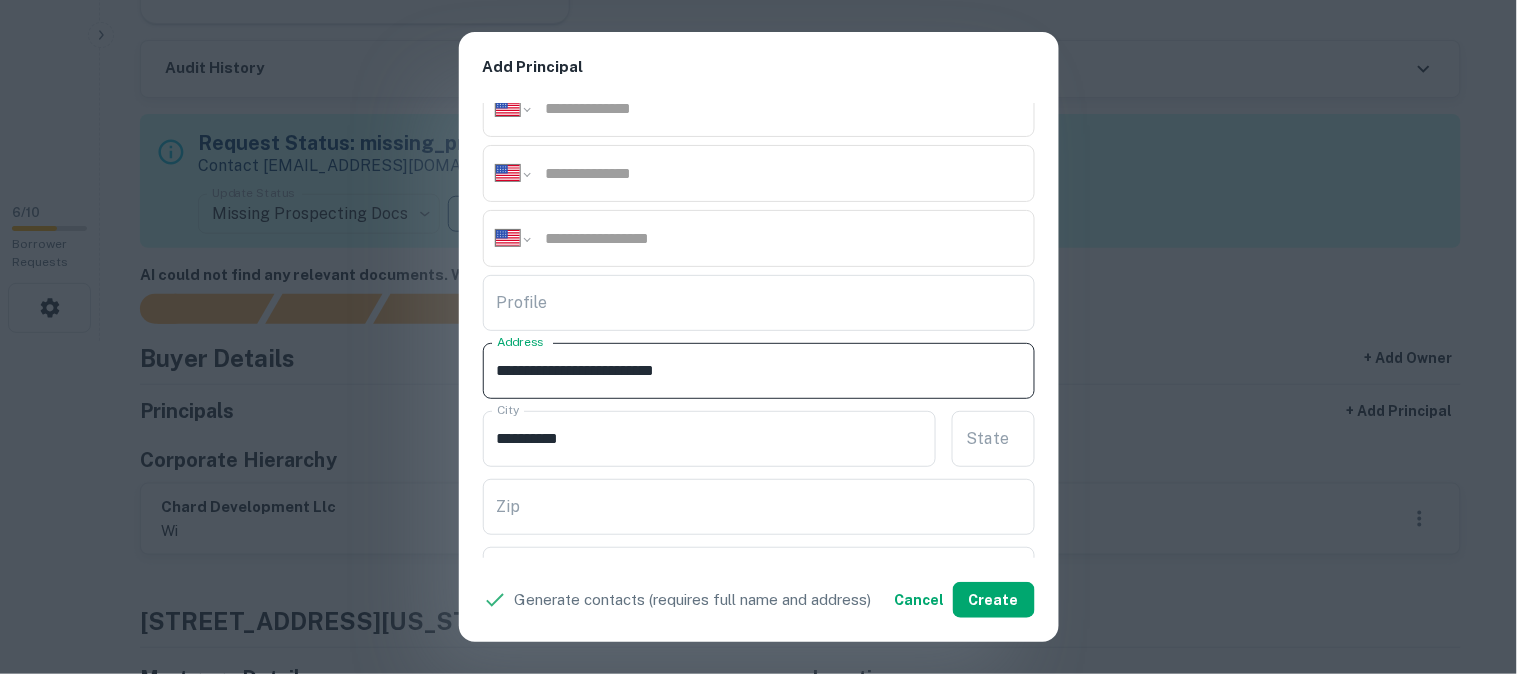 scroll, scrollTop: 333, scrollLeft: 0, axis: vertical 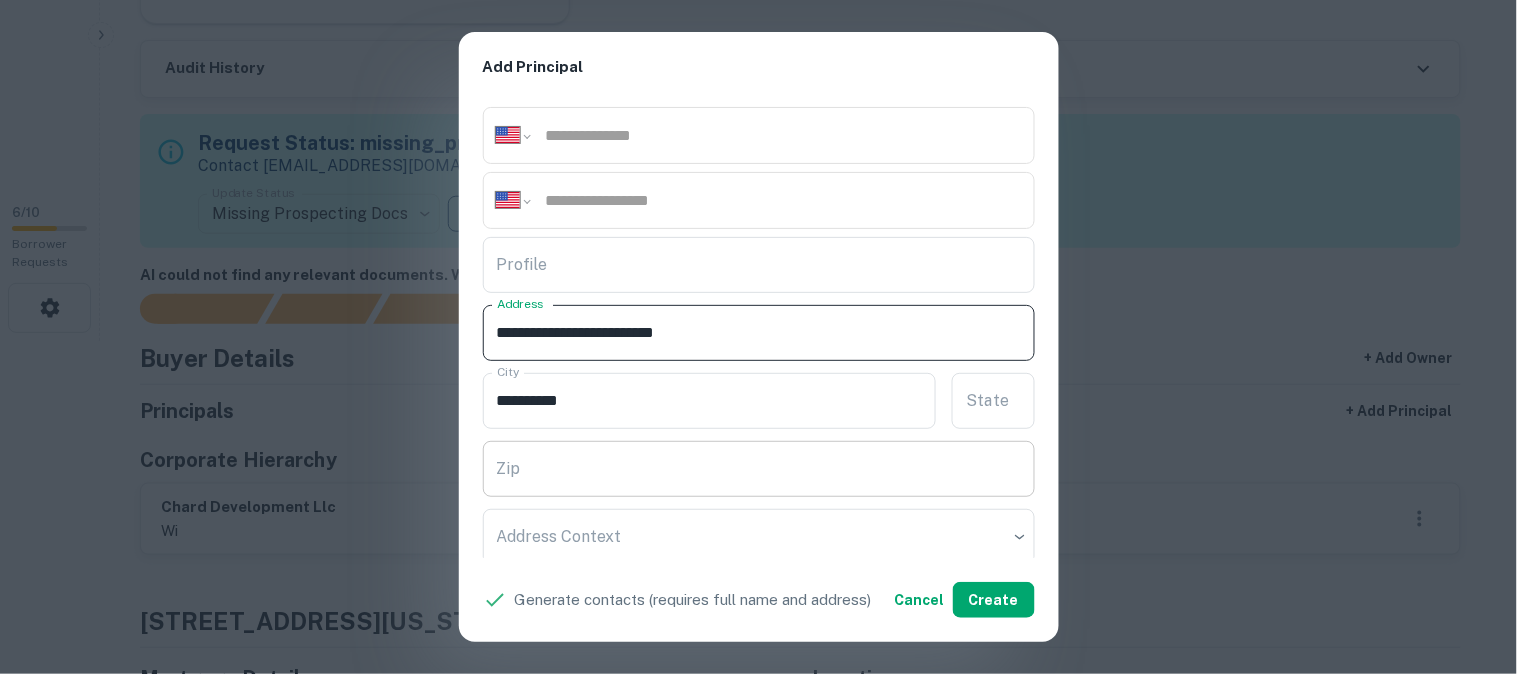 click on "Zip" at bounding box center [759, 469] 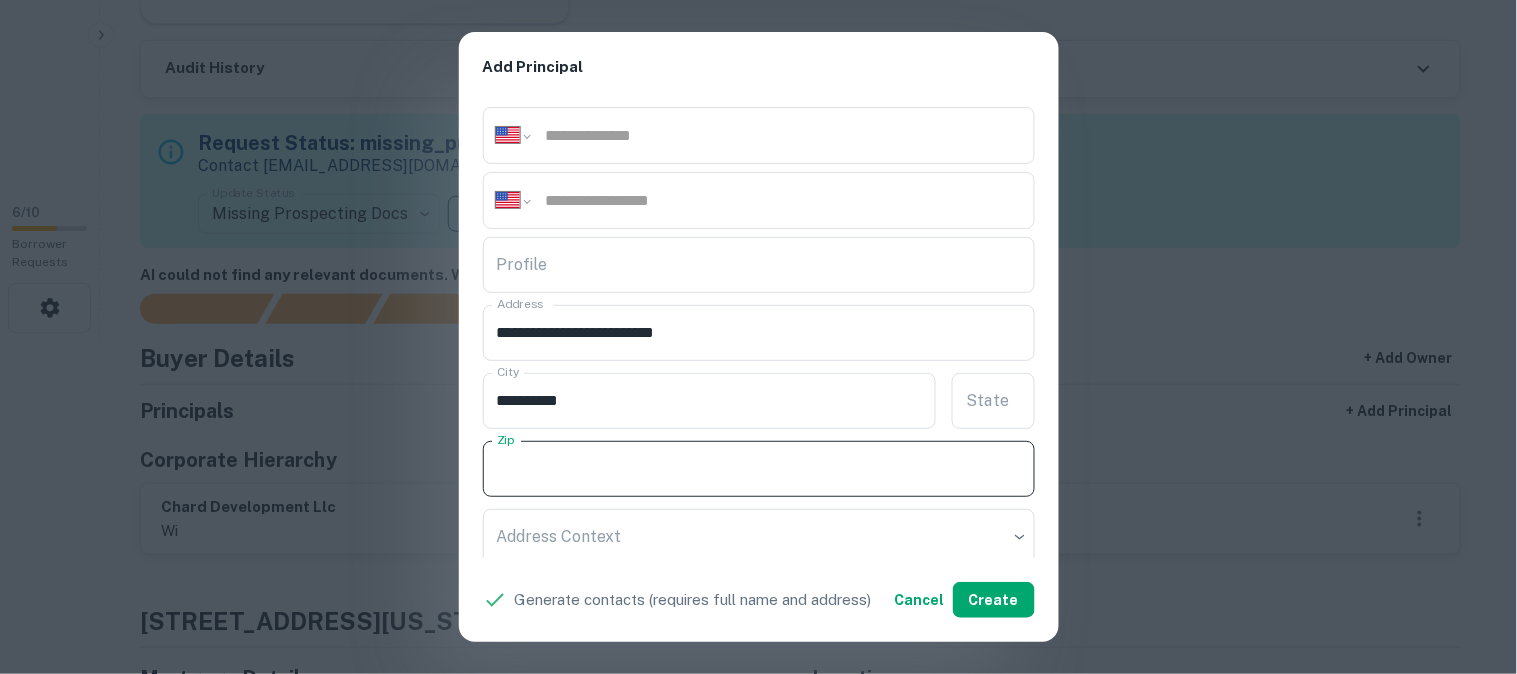 paste on "*****" 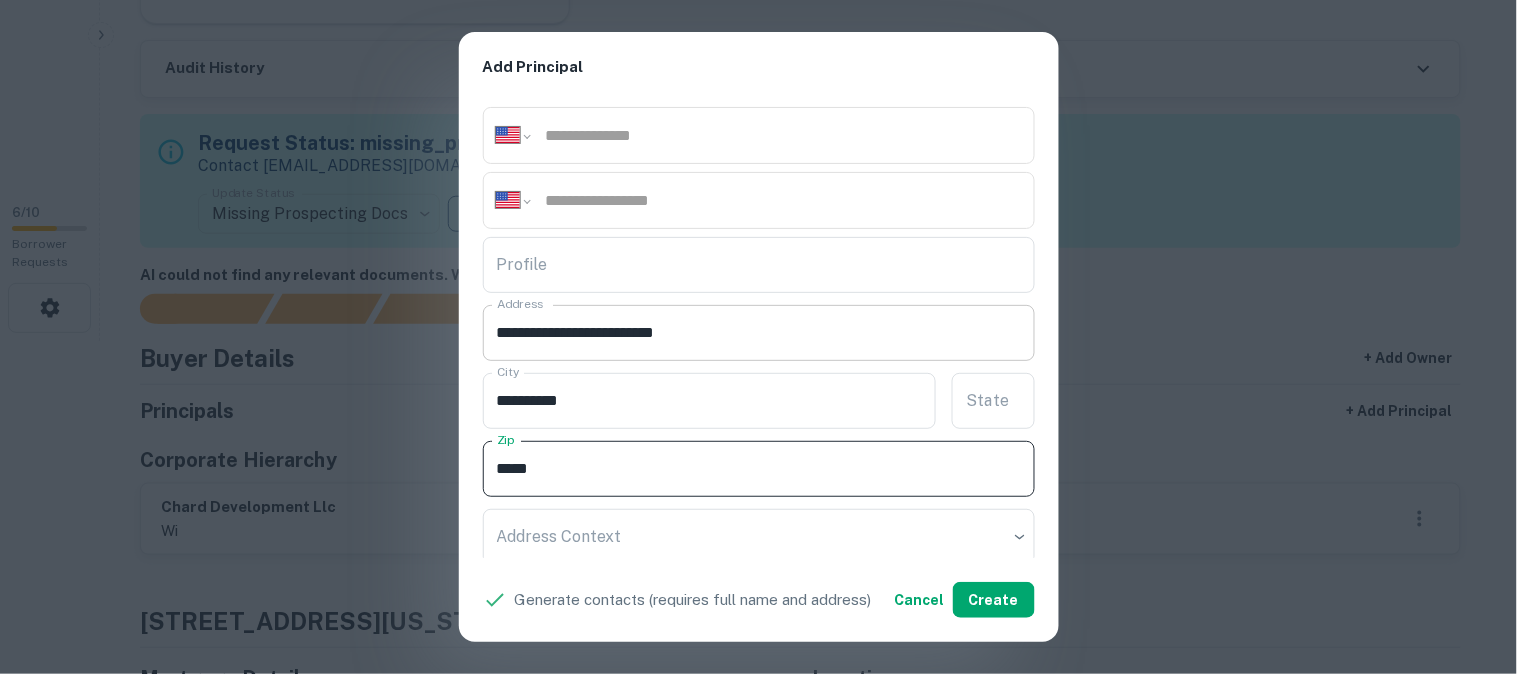type on "*****" 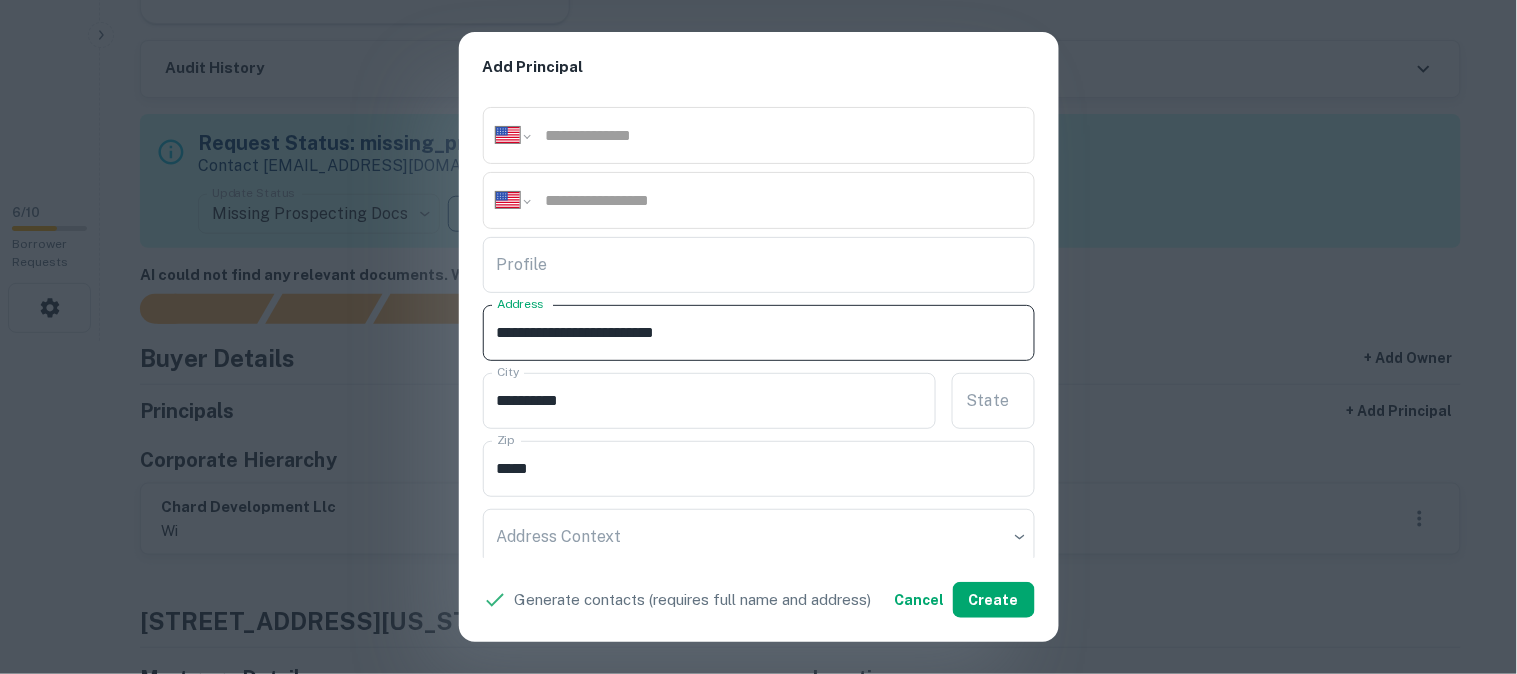 drag, startPoint x: 730, startPoint y: 346, endPoint x: 672, endPoint y: 326, distance: 61.351448 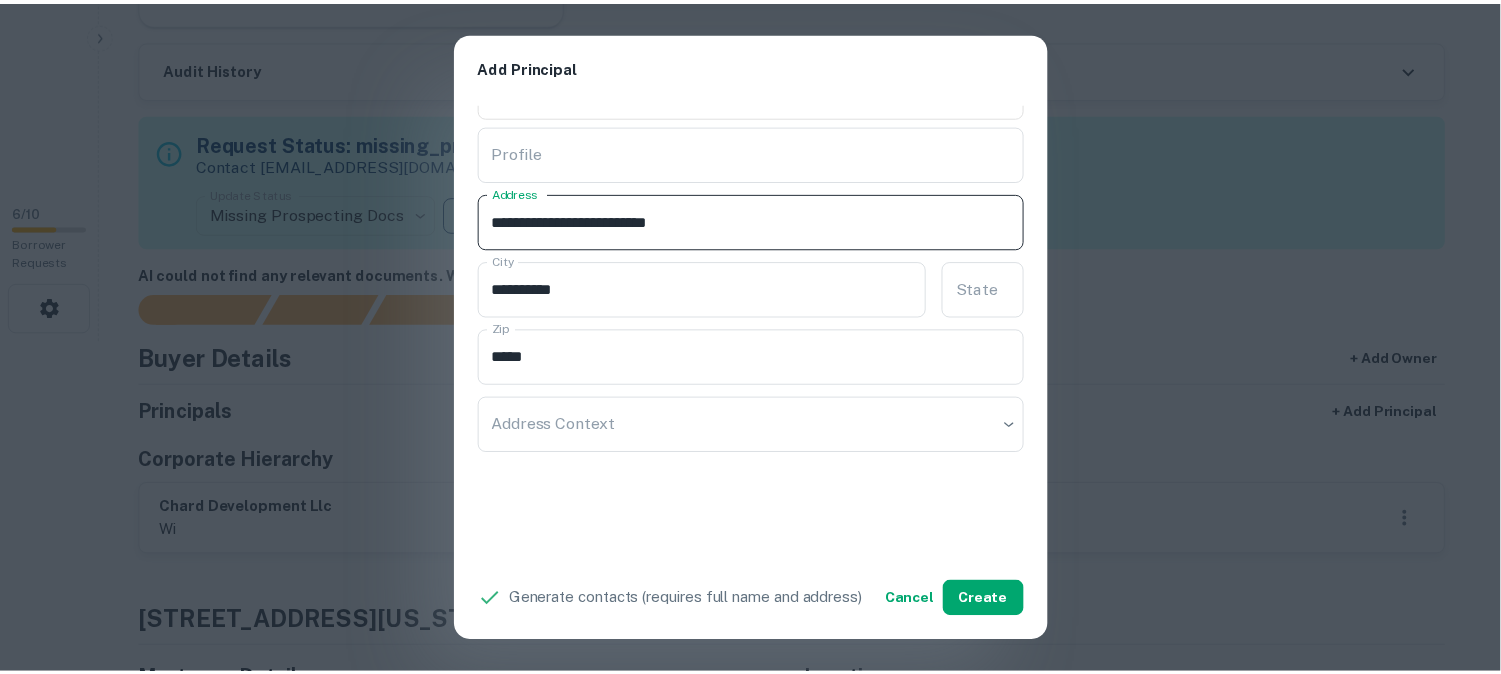 scroll, scrollTop: 312, scrollLeft: 0, axis: vertical 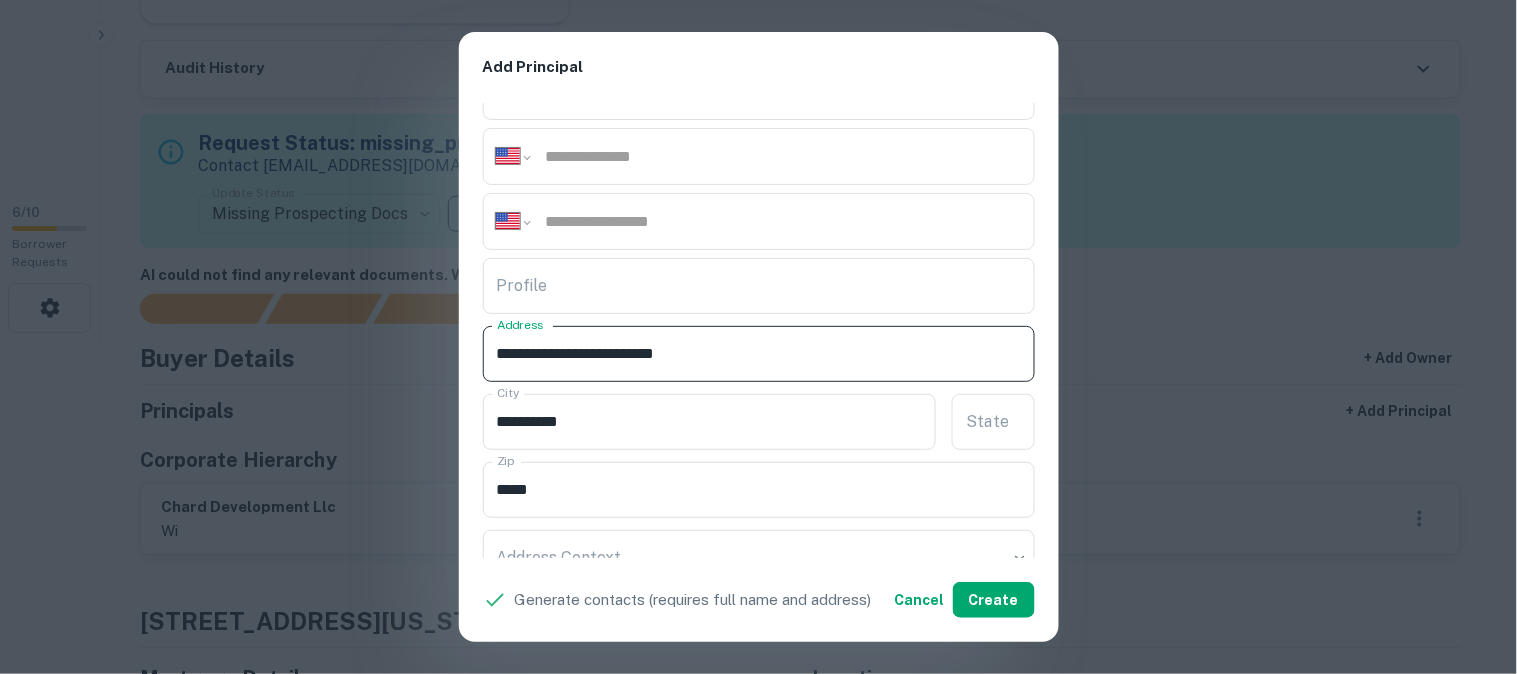 type on "**********" 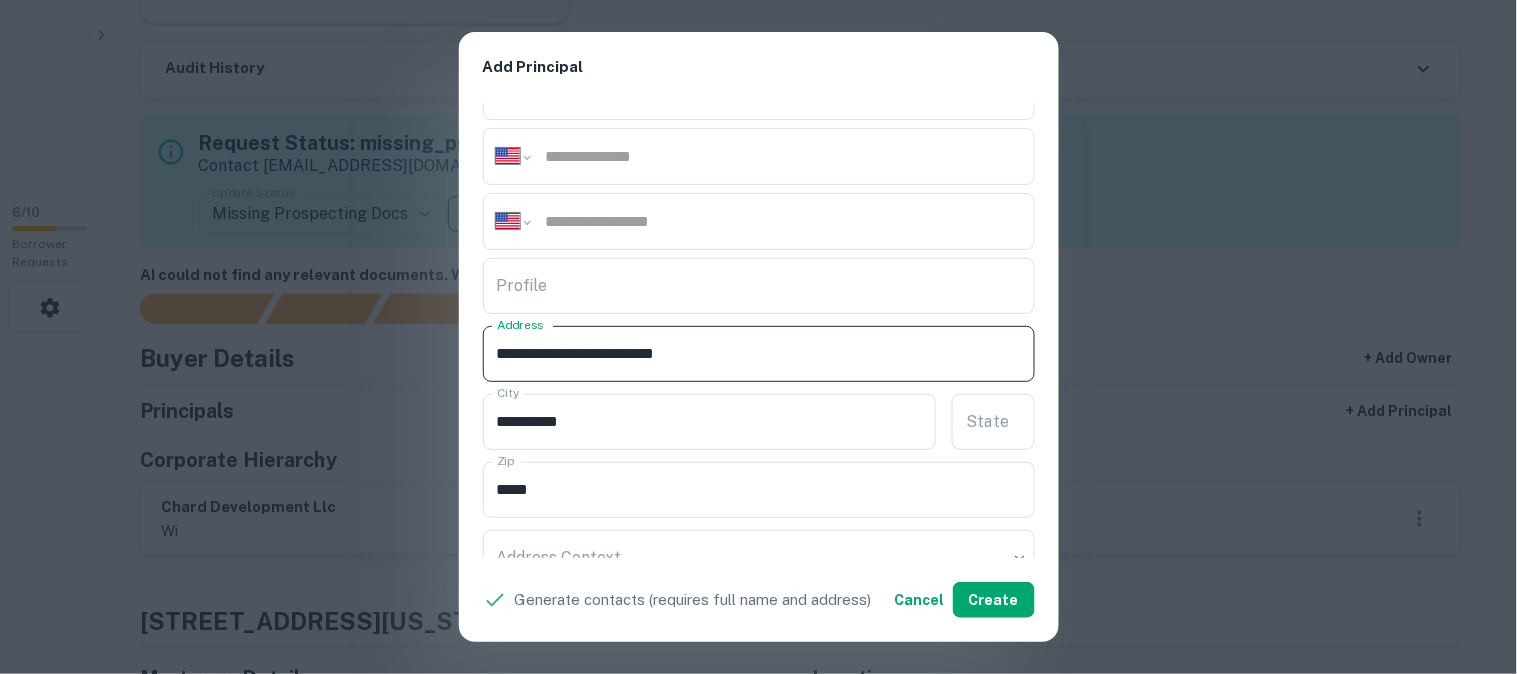 click on "**********" at bounding box center [759, 354] 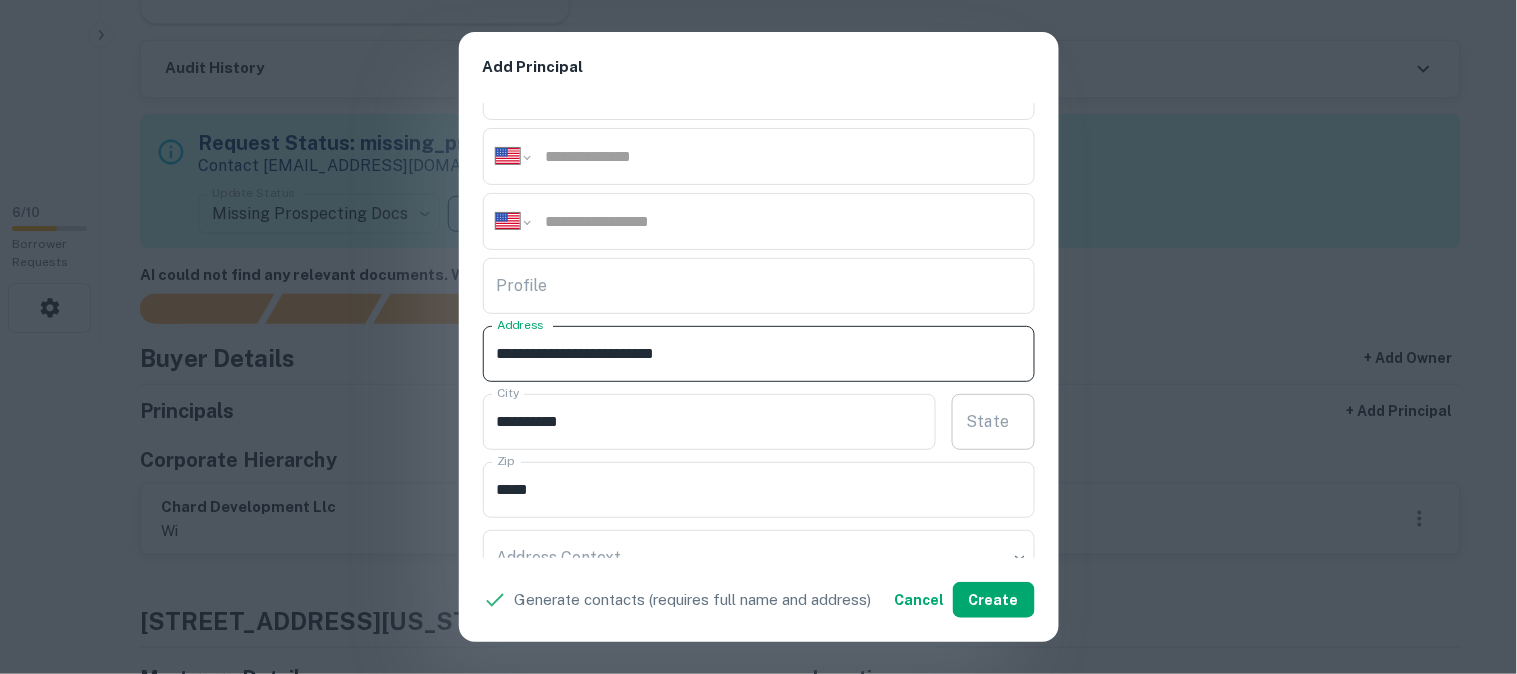 click on "State" at bounding box center (993, 422) 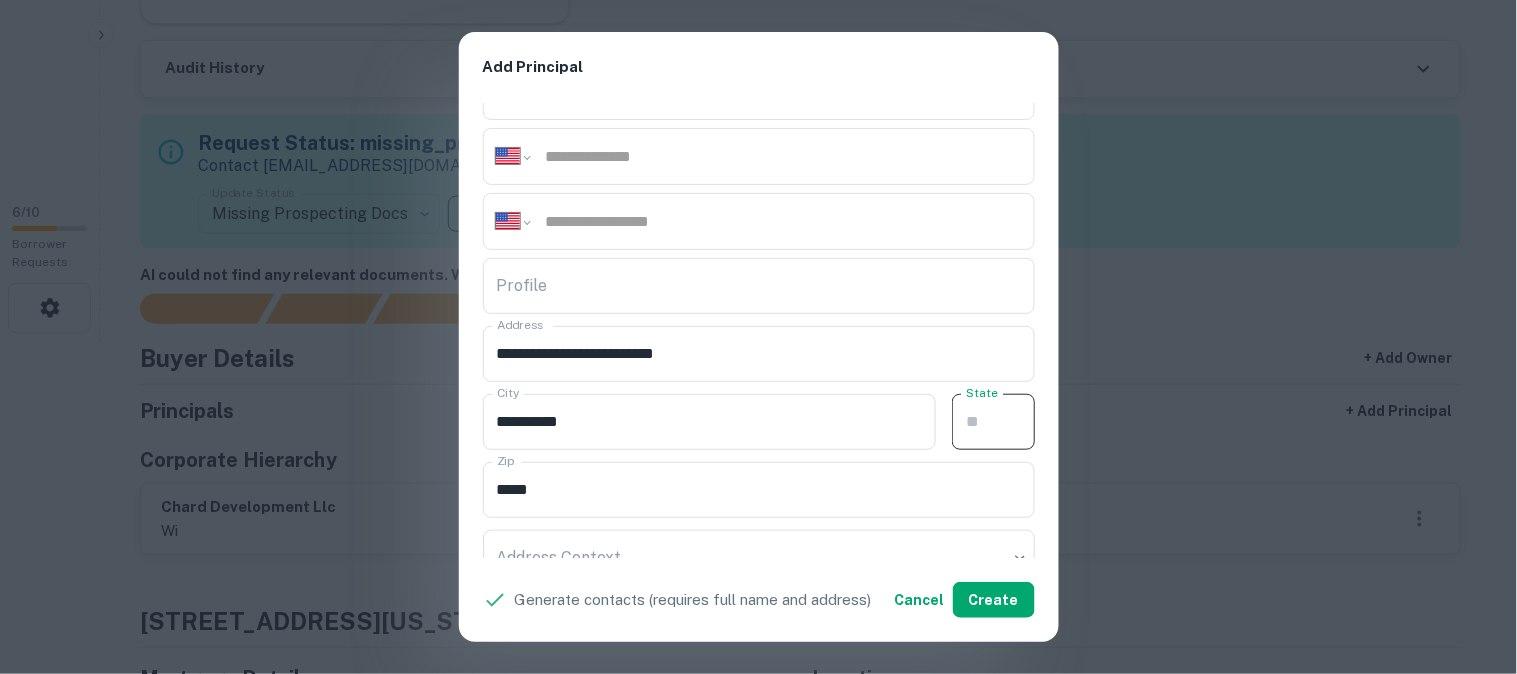 paste on "**" 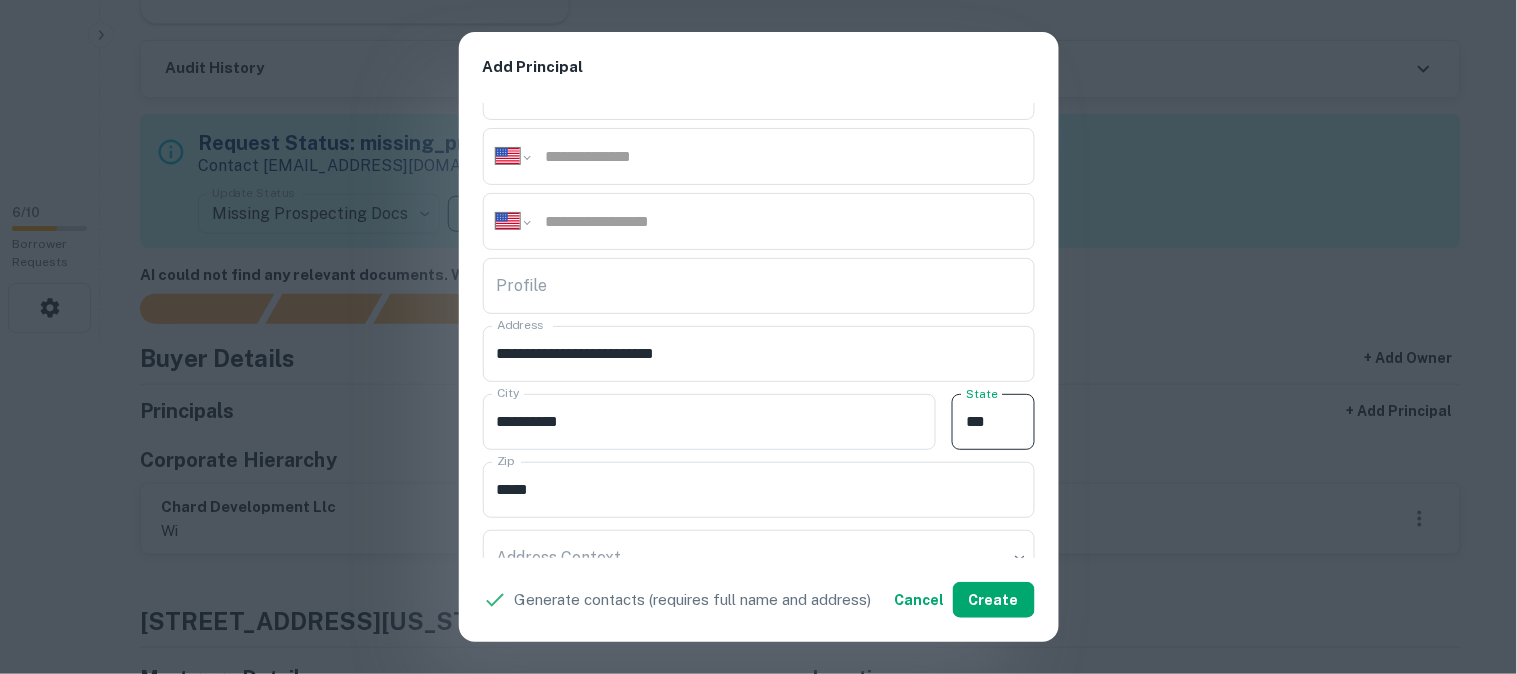 click on "**" at bounding box center [993, 422] 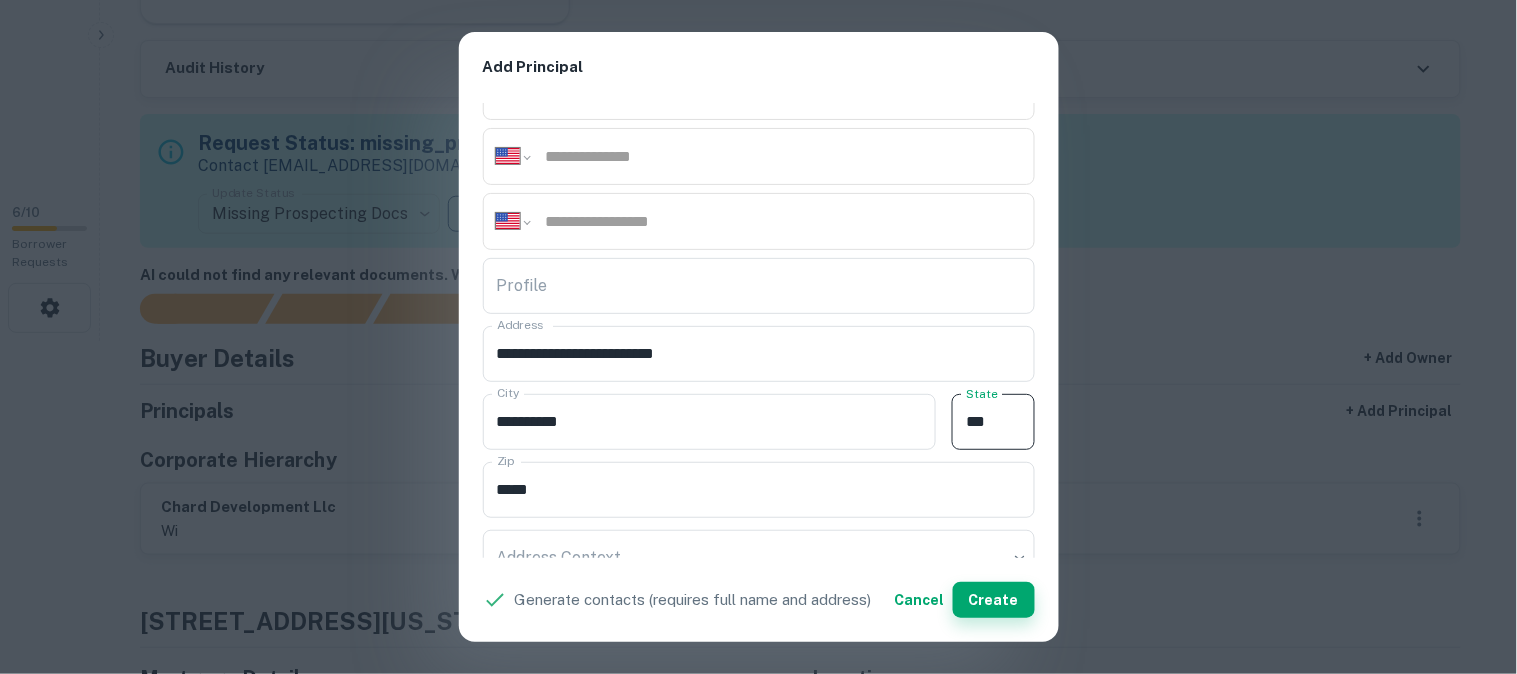type on "**" 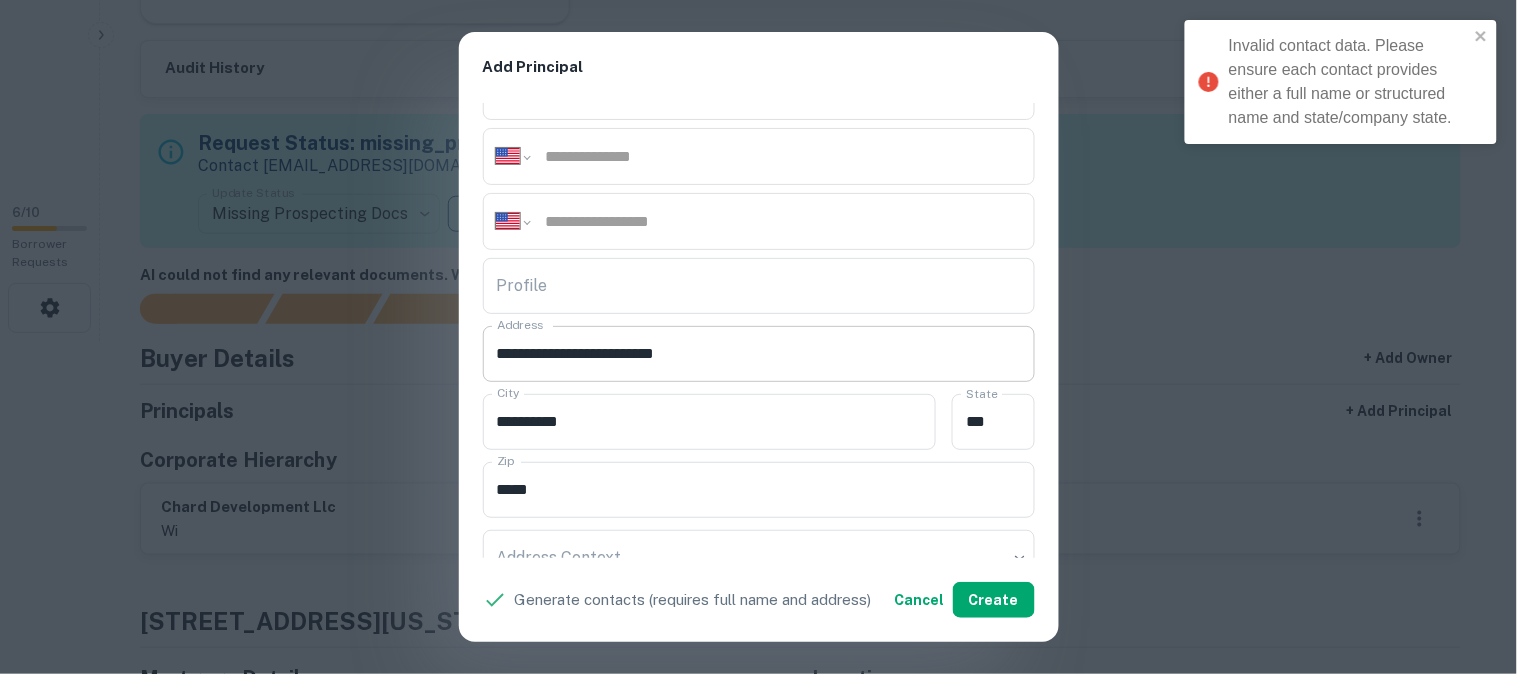 click on "**********" at bounding box center [759, 354] 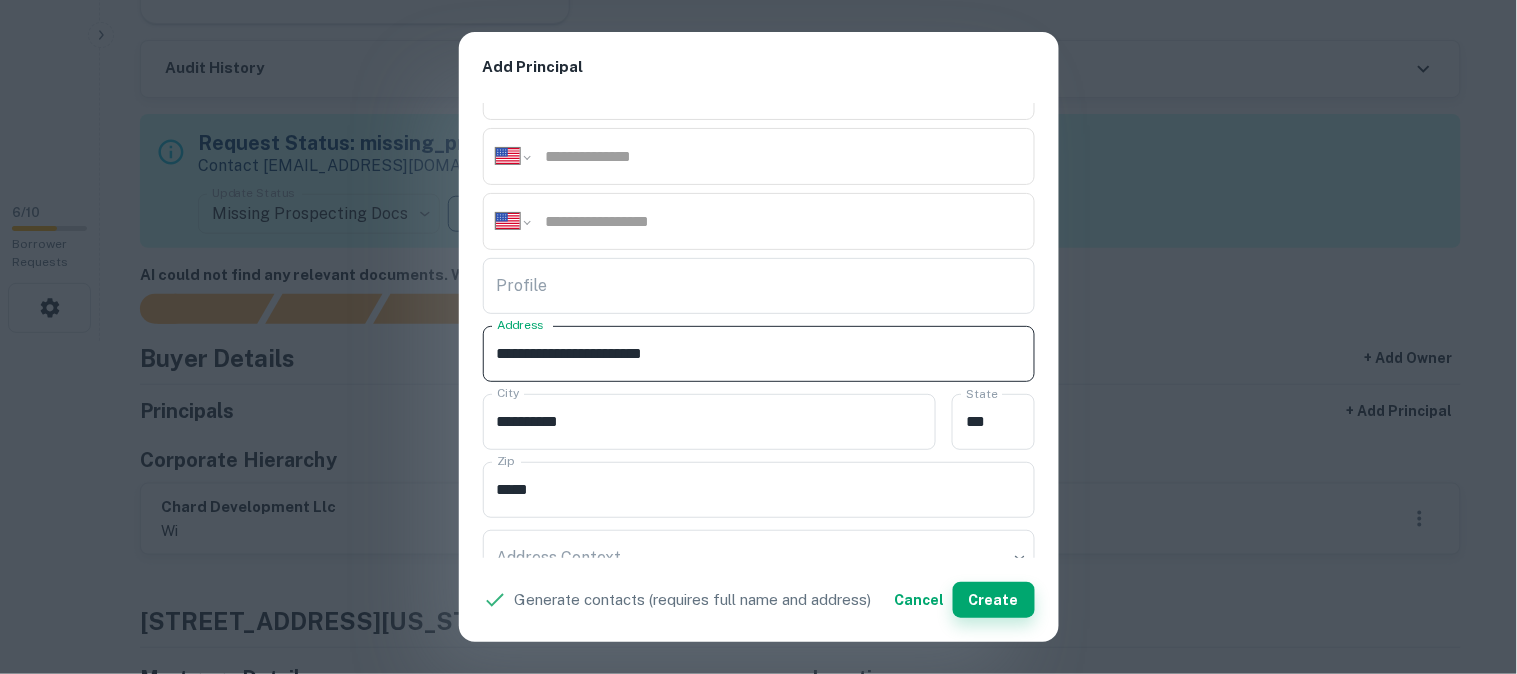 type on "**********" 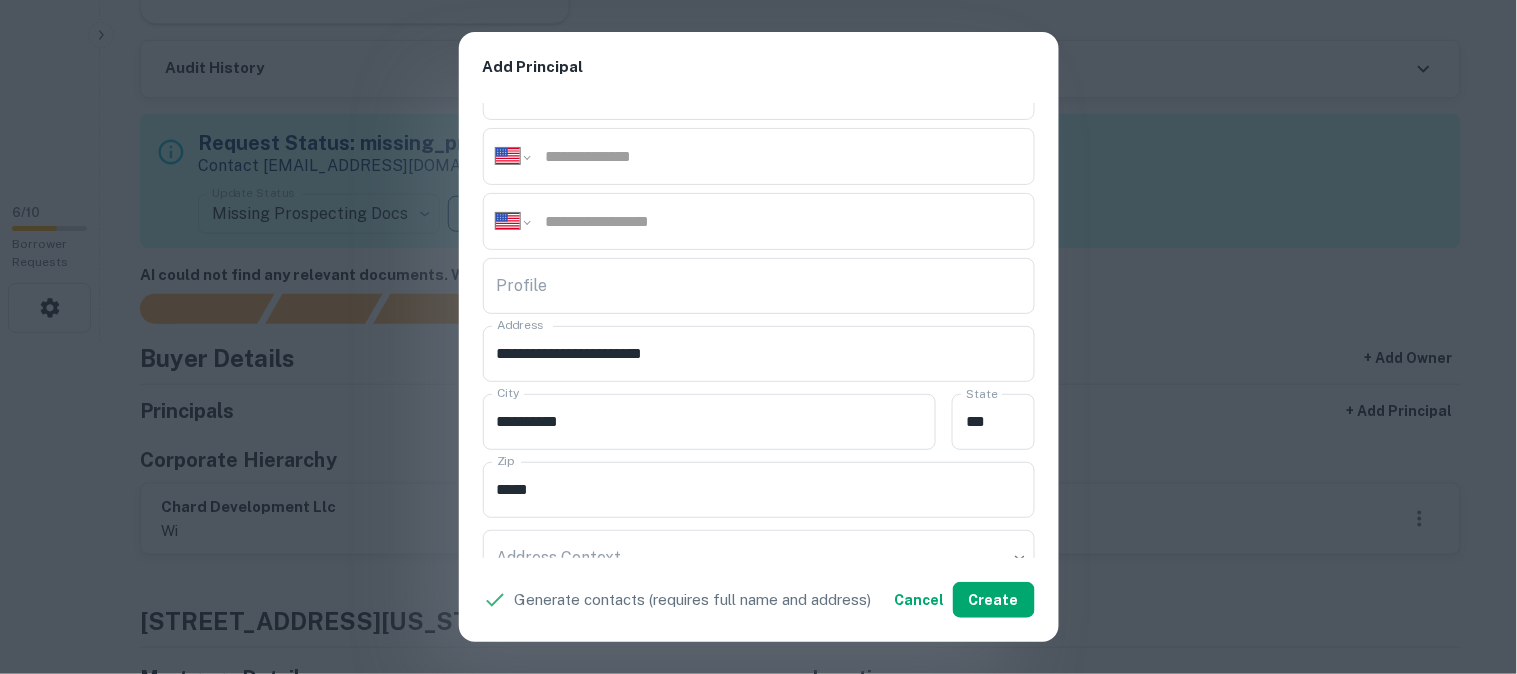 click on "**********" at bounding box center [758, 337] 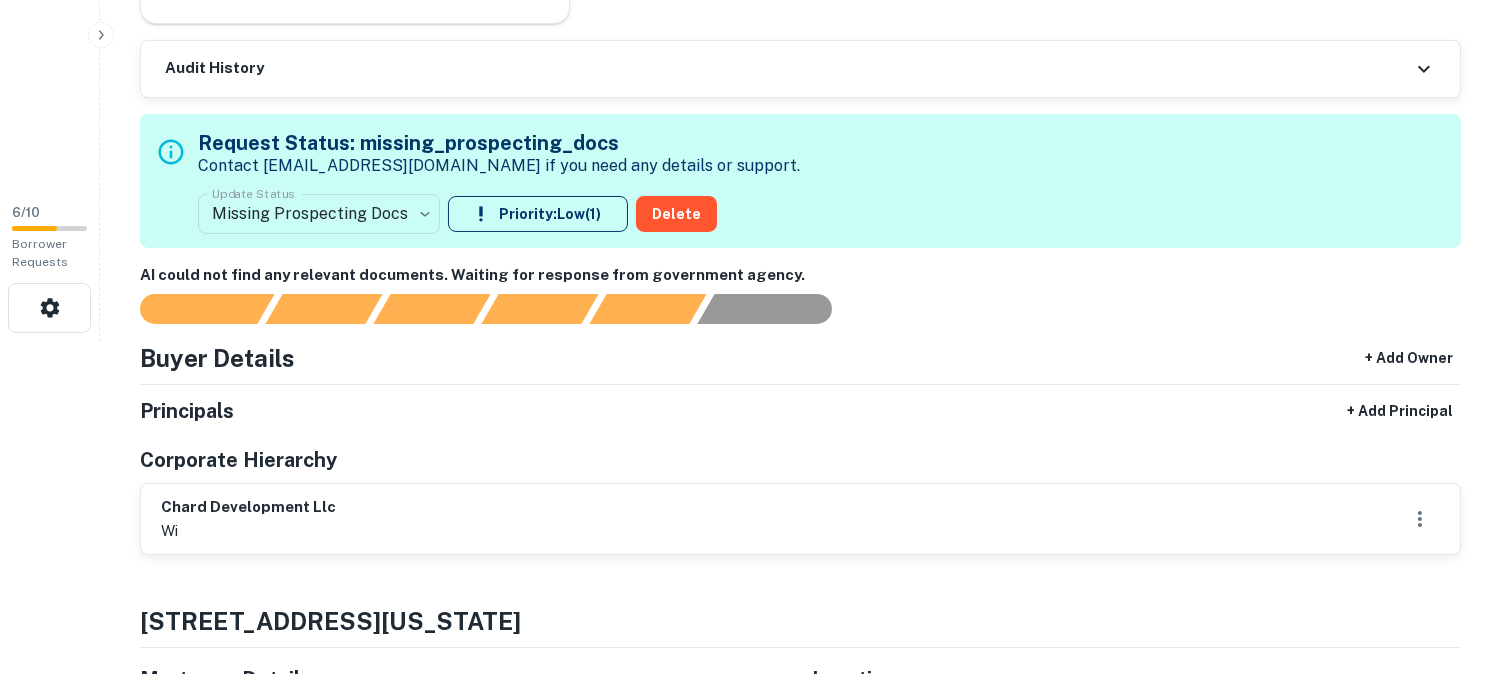 click on "**********" at bounding box center [750, 4] 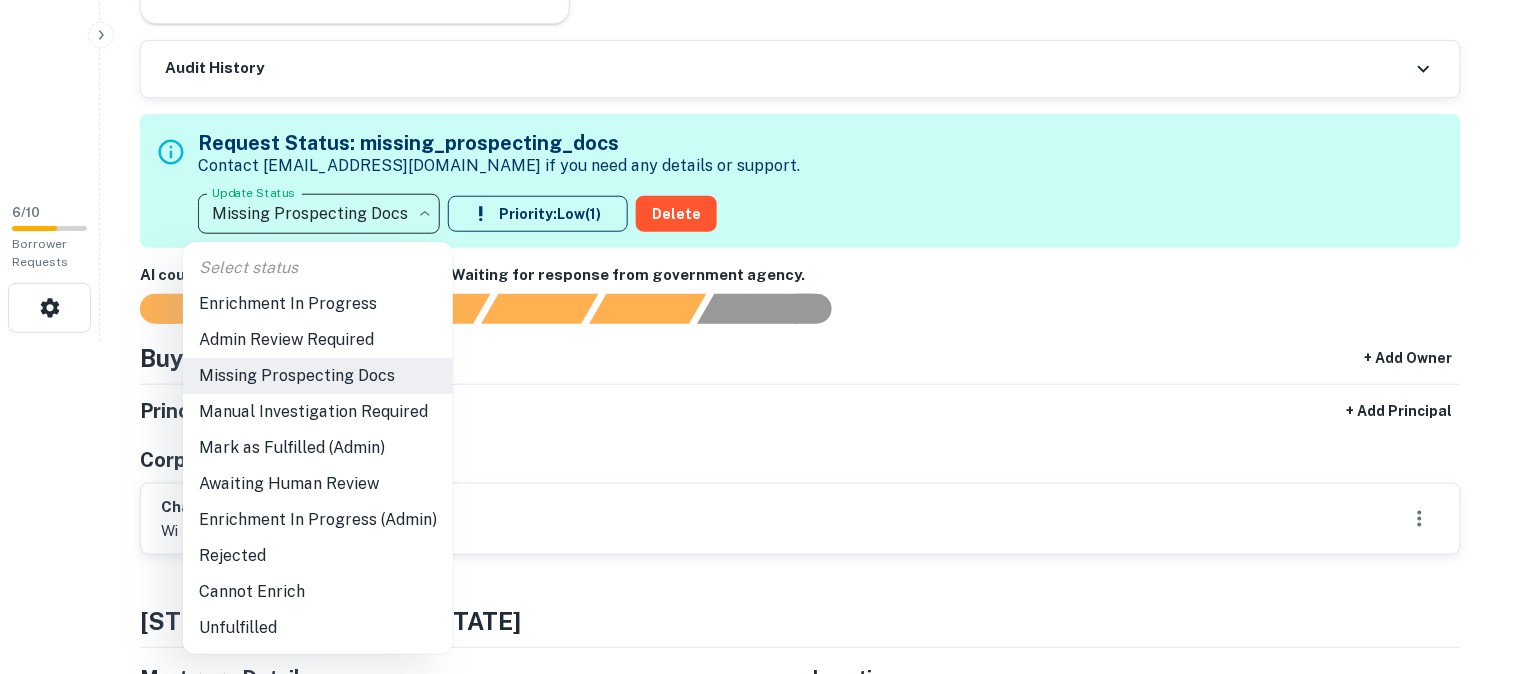 click at bounding box center (758, 337) 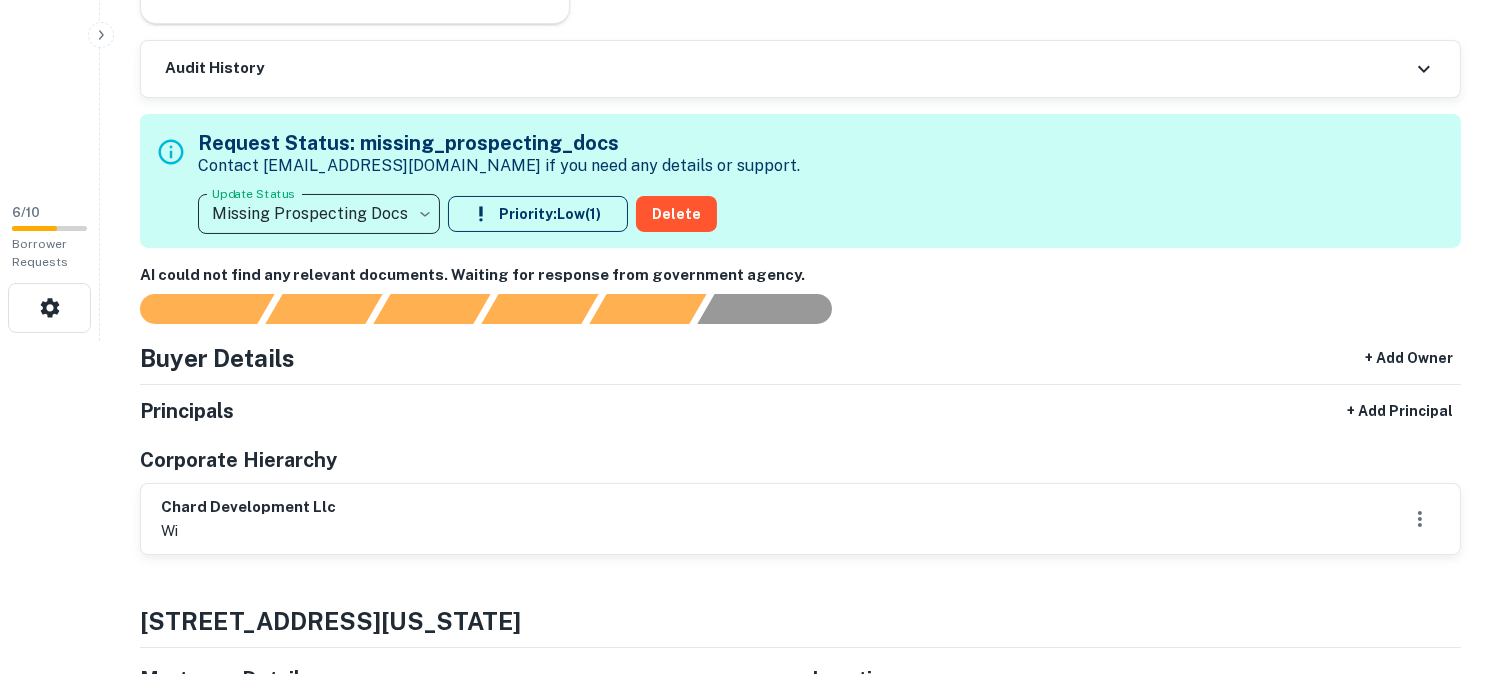 click on "**********" at bounding box center (750, 4) 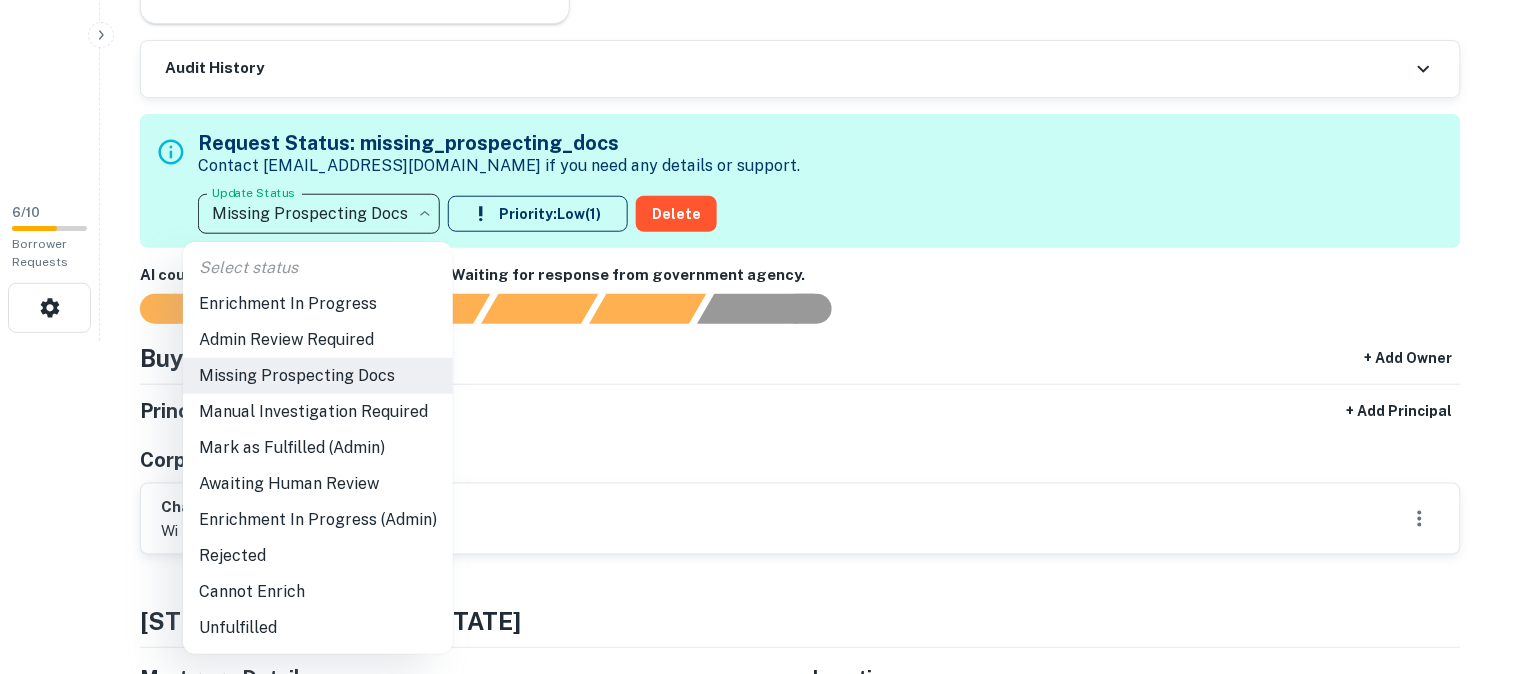 click on "Awaiting Human Review" at bounding box center (318, 484) 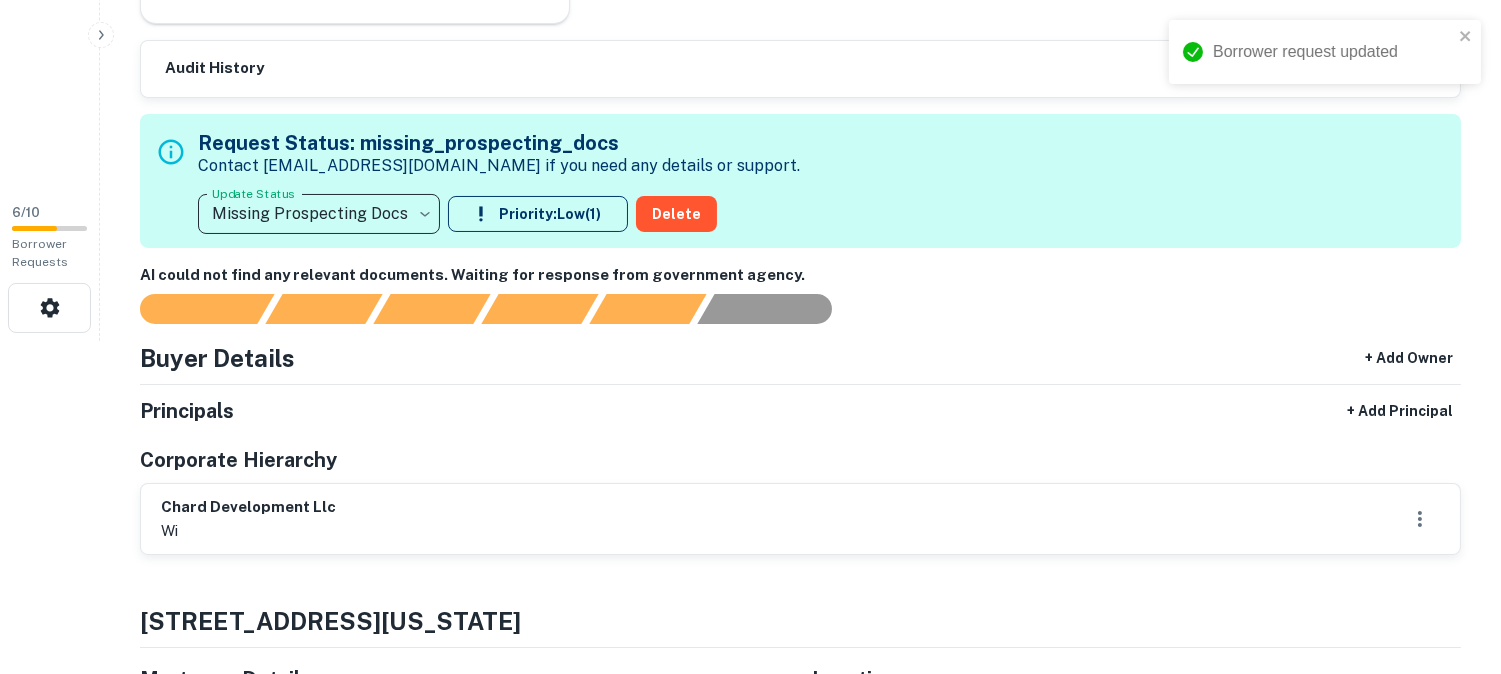 type on "**********" 